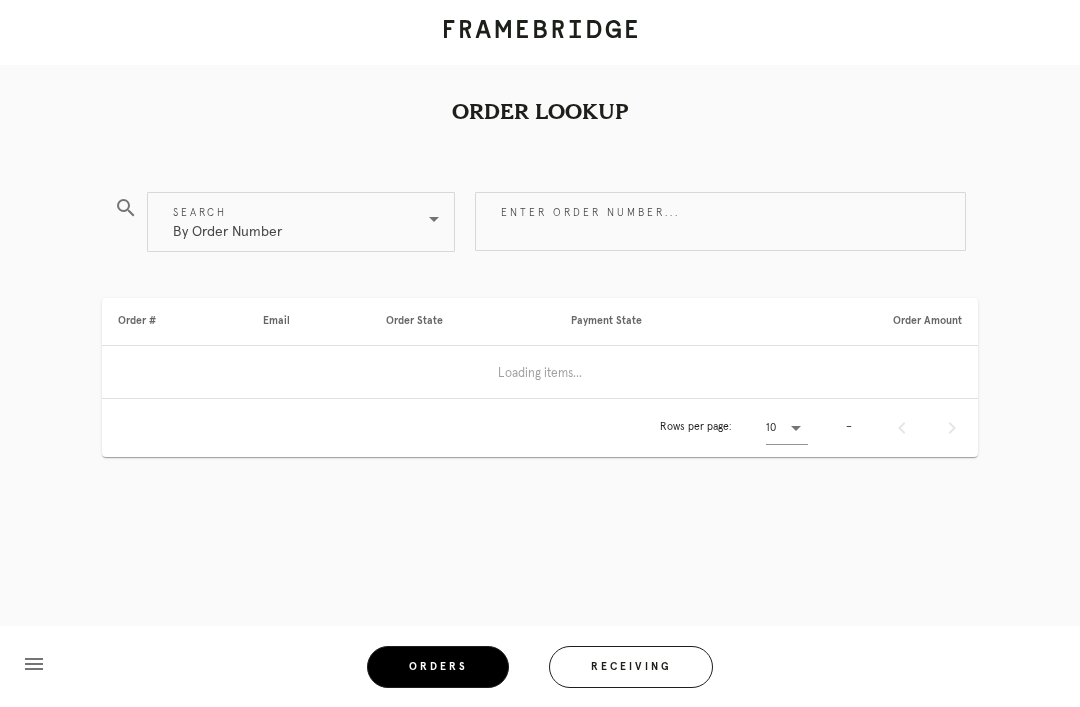scroll, scrollTop: 0, scrollLeft: 0, axis: both 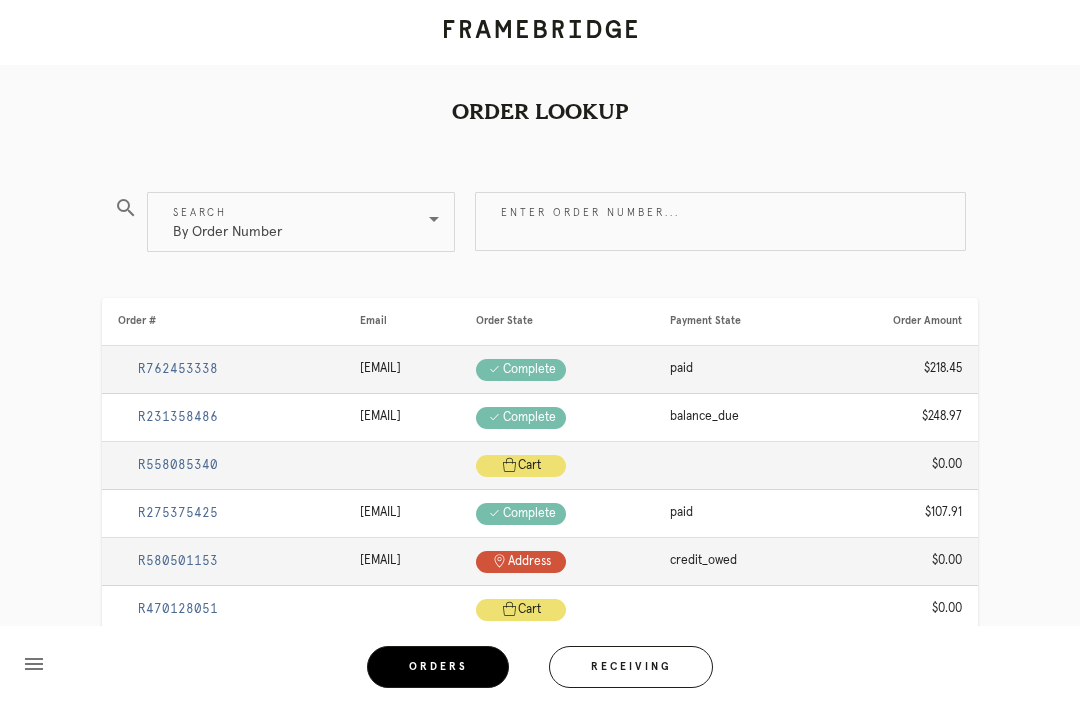 click on "Receiving" at bounding box center [631, 667] 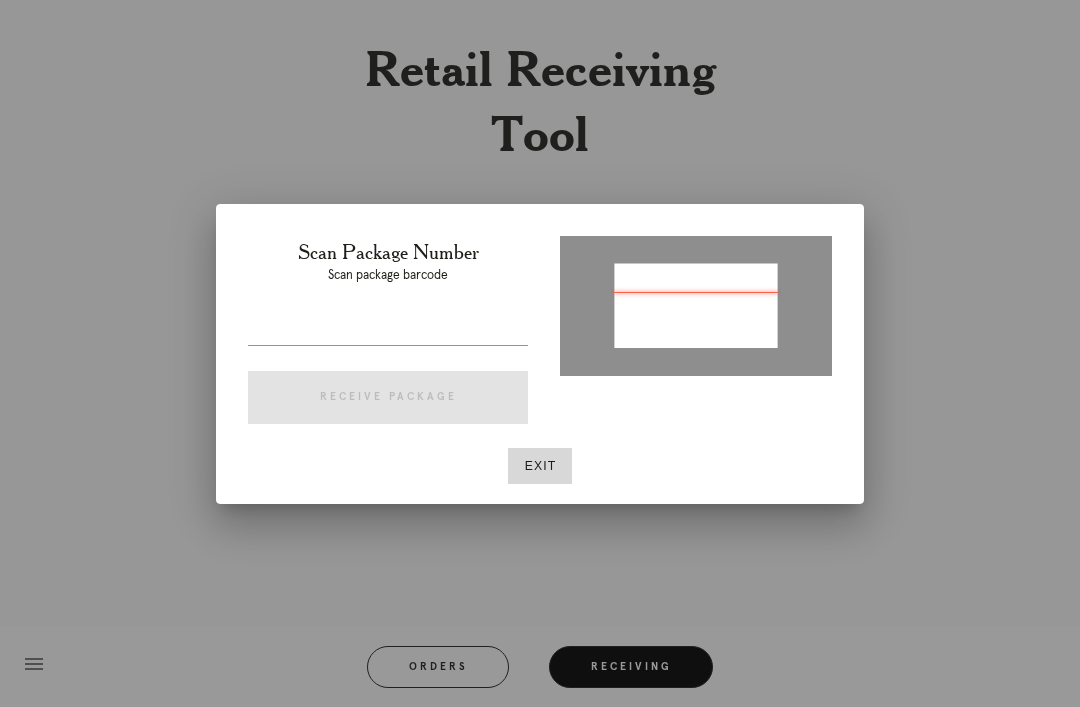 type on "P399855443443682" 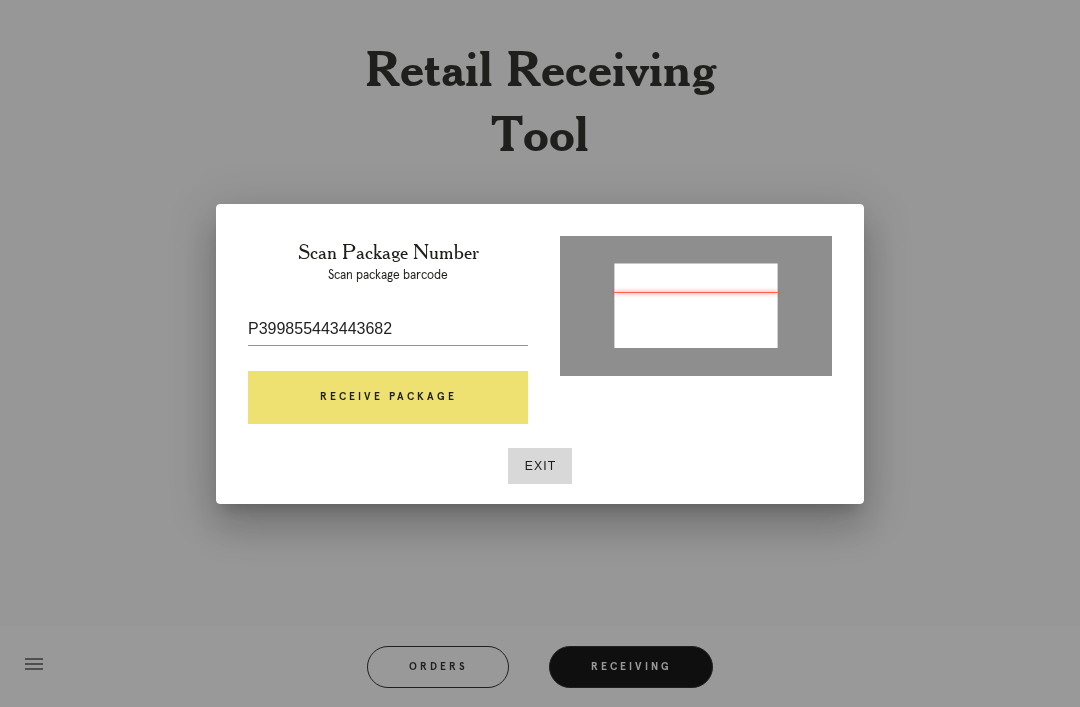click on "Receive Package" at bounding box center (388, 398) 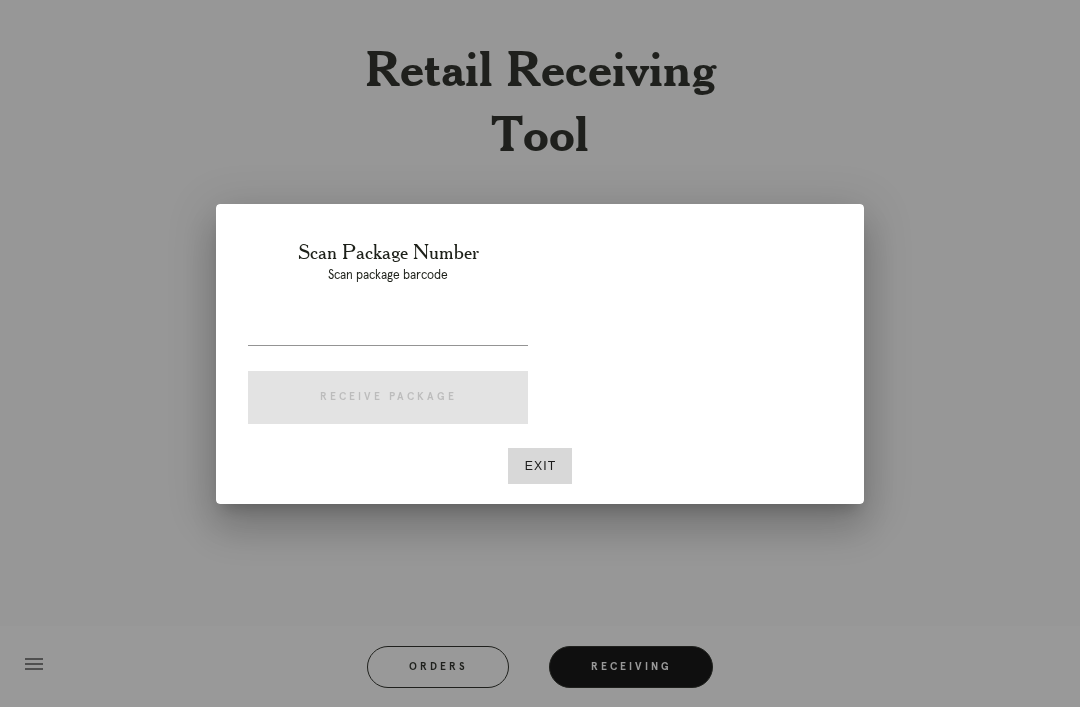 scroll, scrollTop: 0, scrollLeft: 0, axis: both 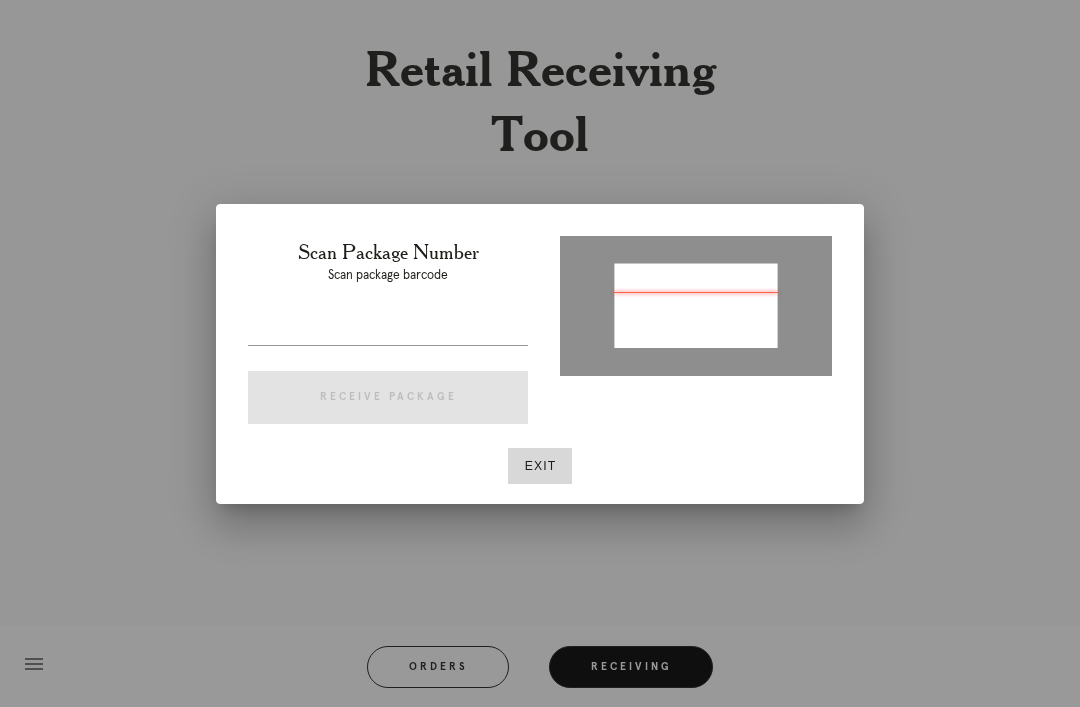 type on "P399855443443682" 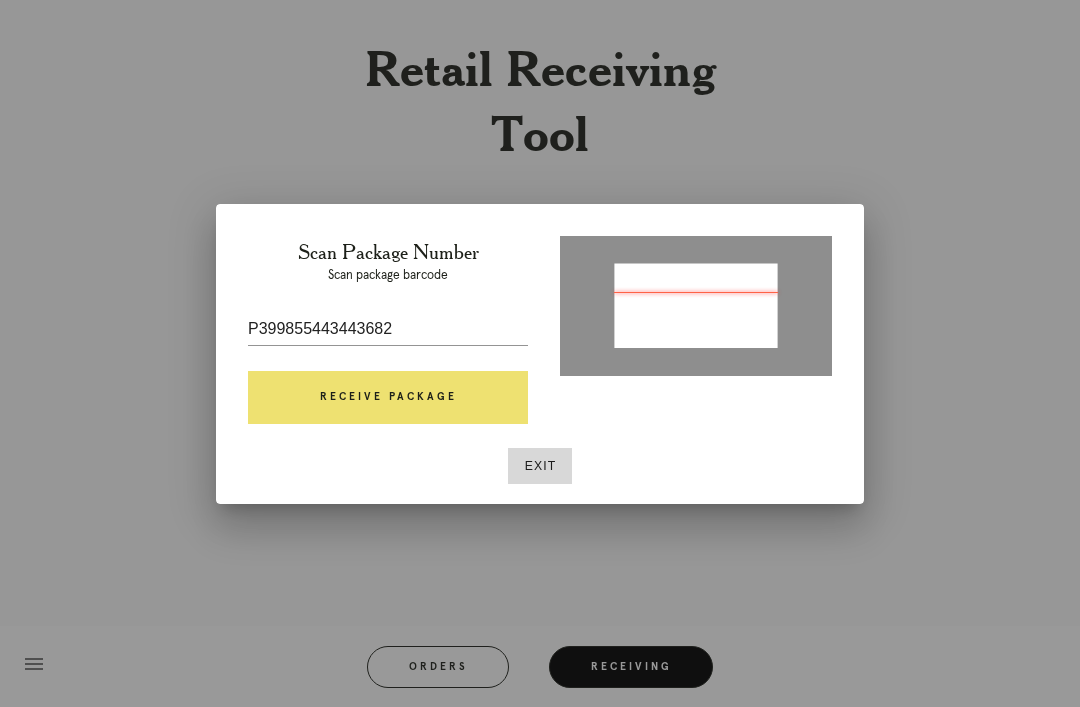 click on "Receive Package" at bounding box center [388, 398] 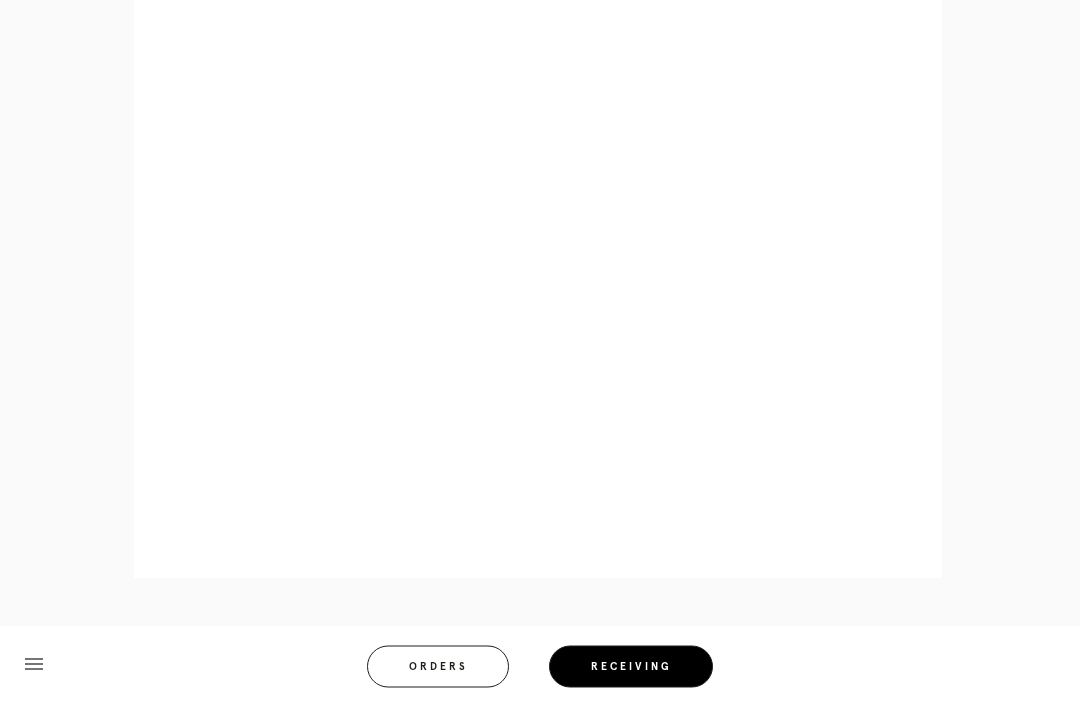 scroll, scrollTop: 910, scrollLeft: 0, axis: vertical 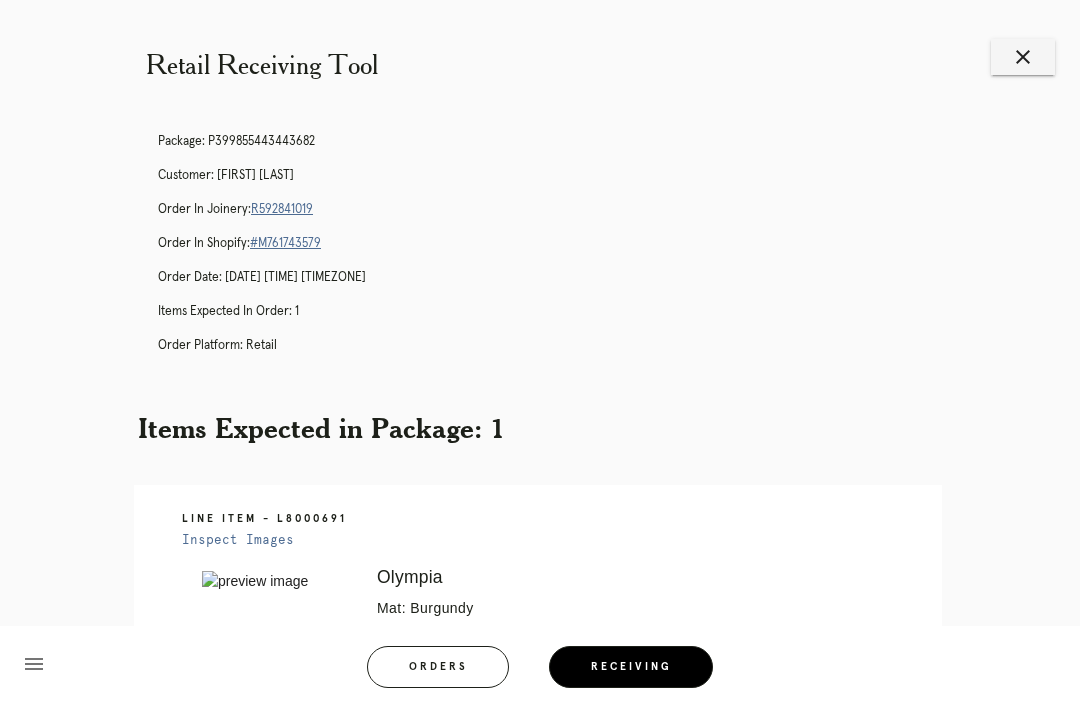 click on "close" at bounding box center (1023, 57) 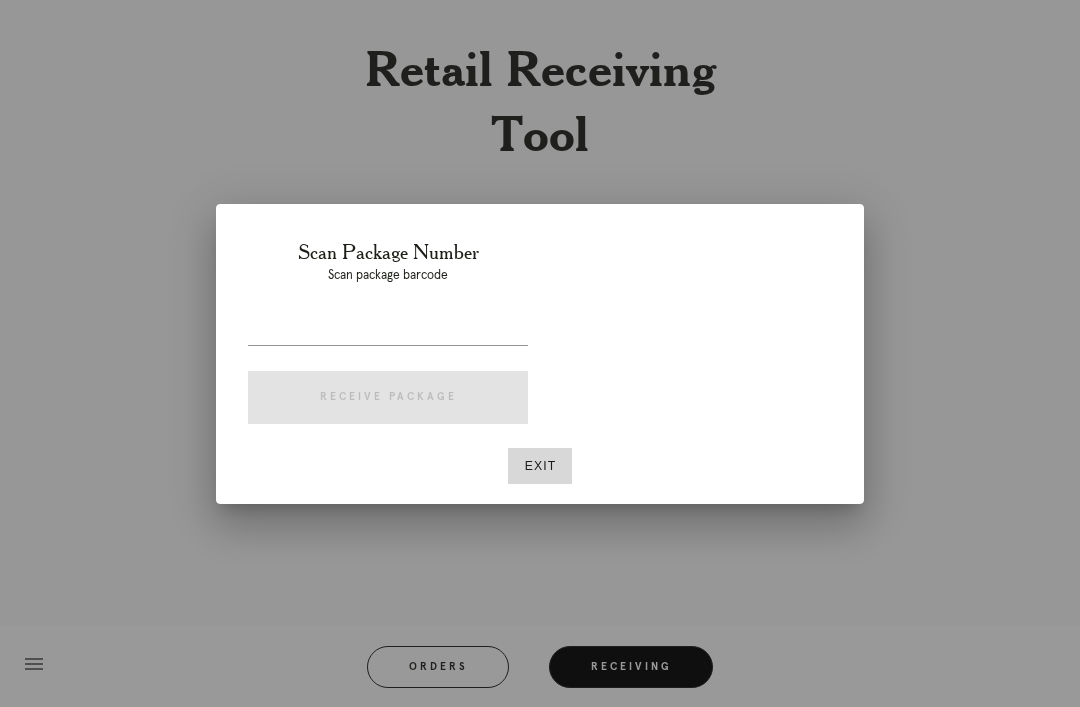 scroll, scrollTop: 0, scrollLeft: 0, axis: both 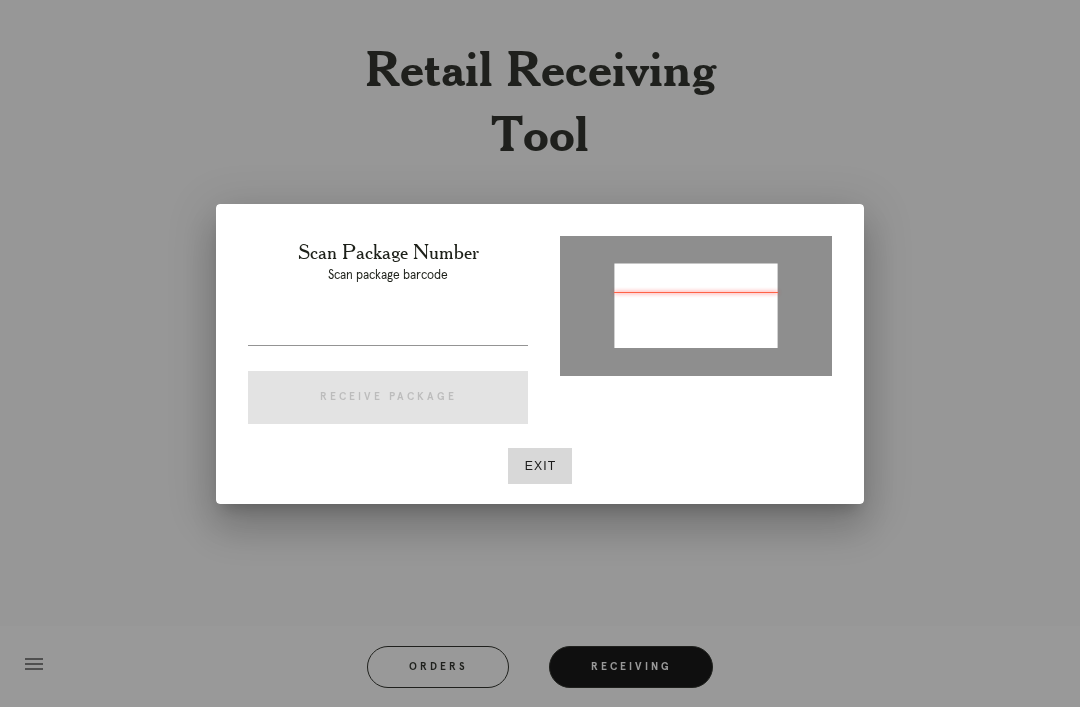 type on "P533176238376279" 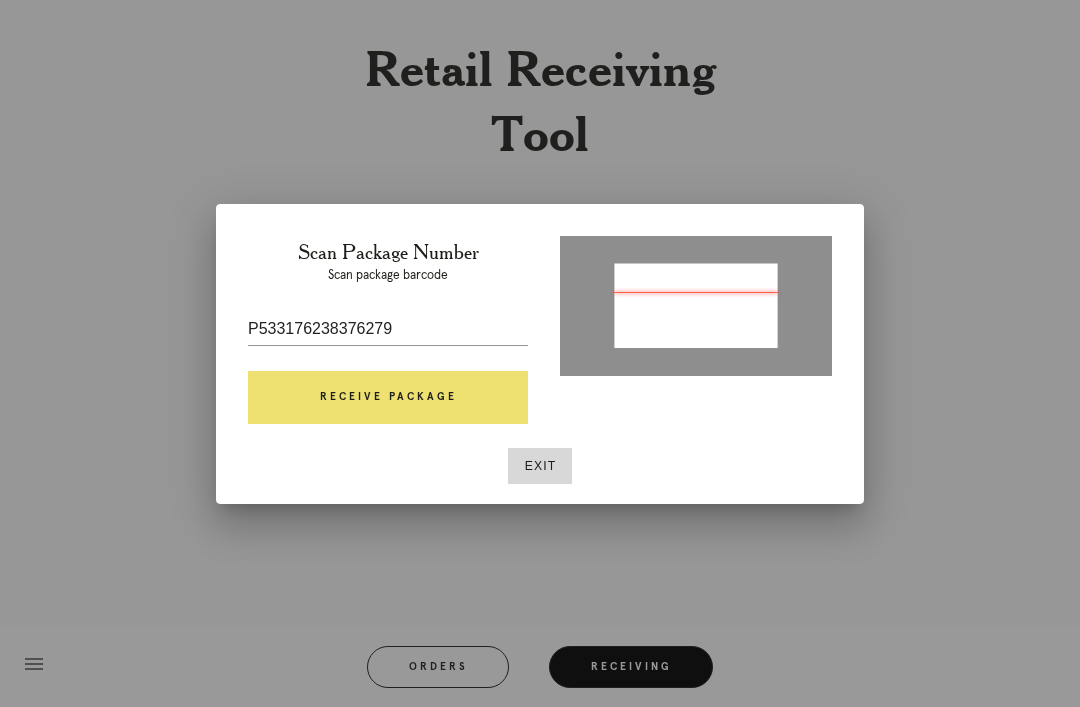 click on "Receive Package" at bounding box center (388, 398) 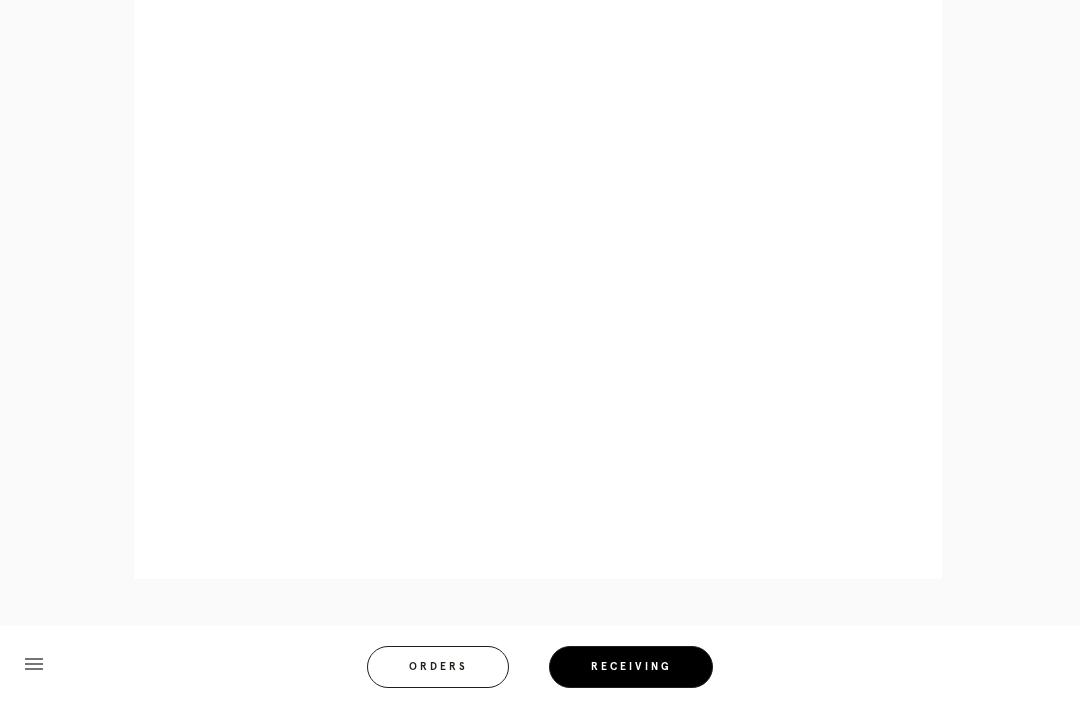 scroll, scrollTop: 1014, scrollLeft: 0, axis: vertical 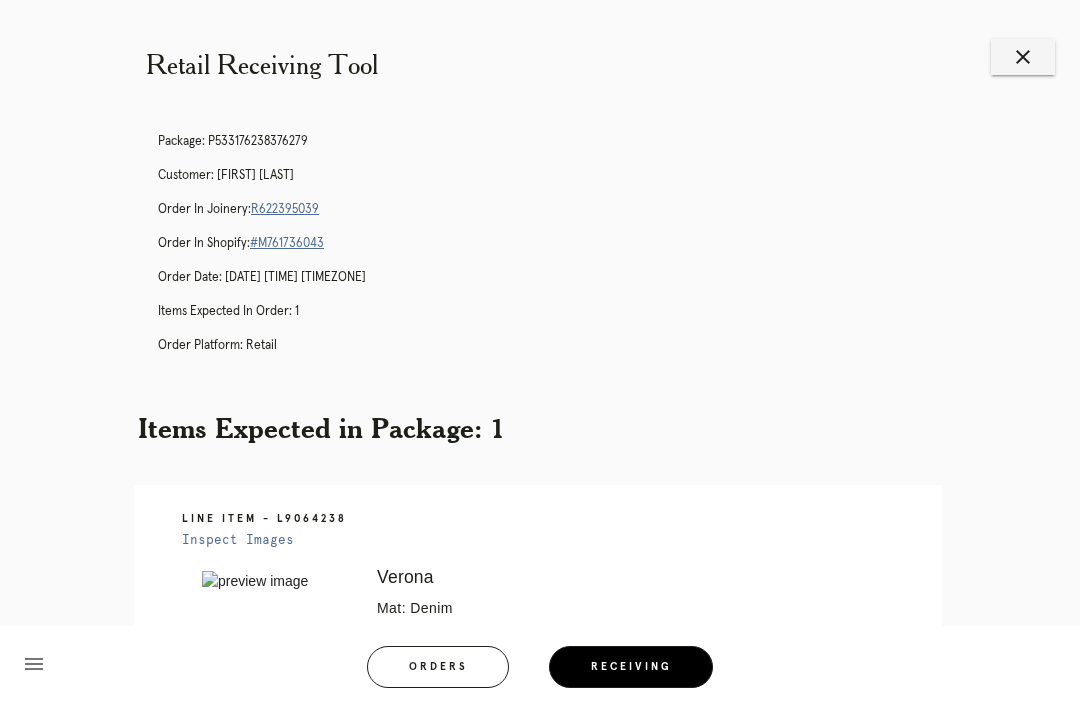 click on "close" at bounding box center [1023, 57] 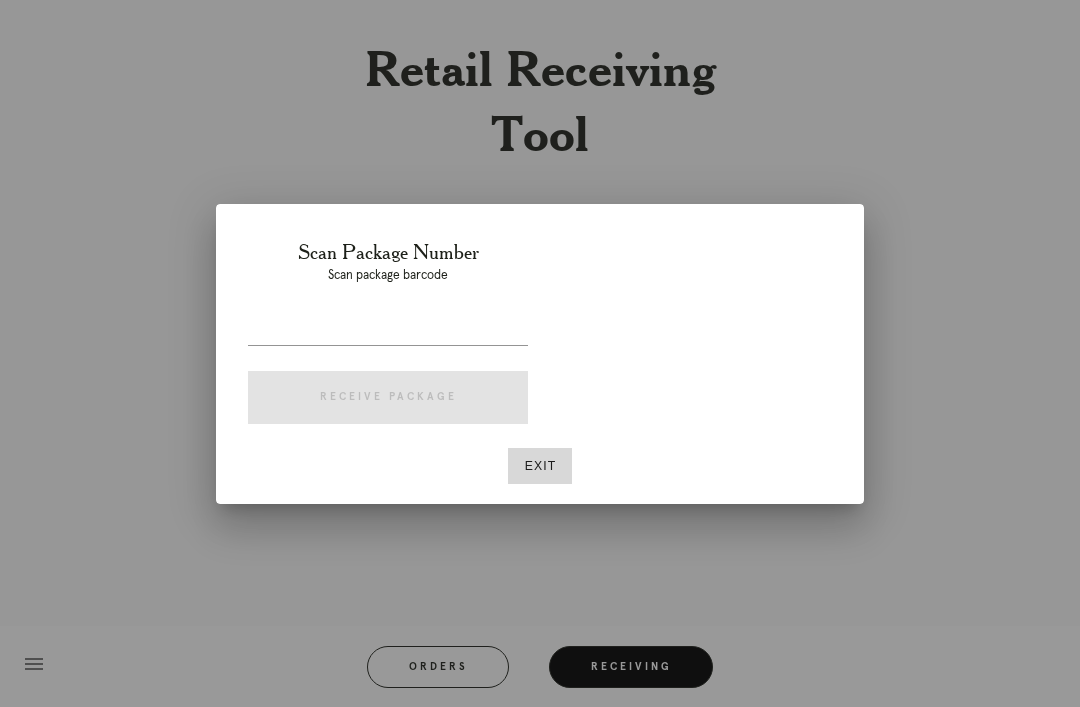 scroll, scrollTop: 0, scrollLeft: 0, axis: both 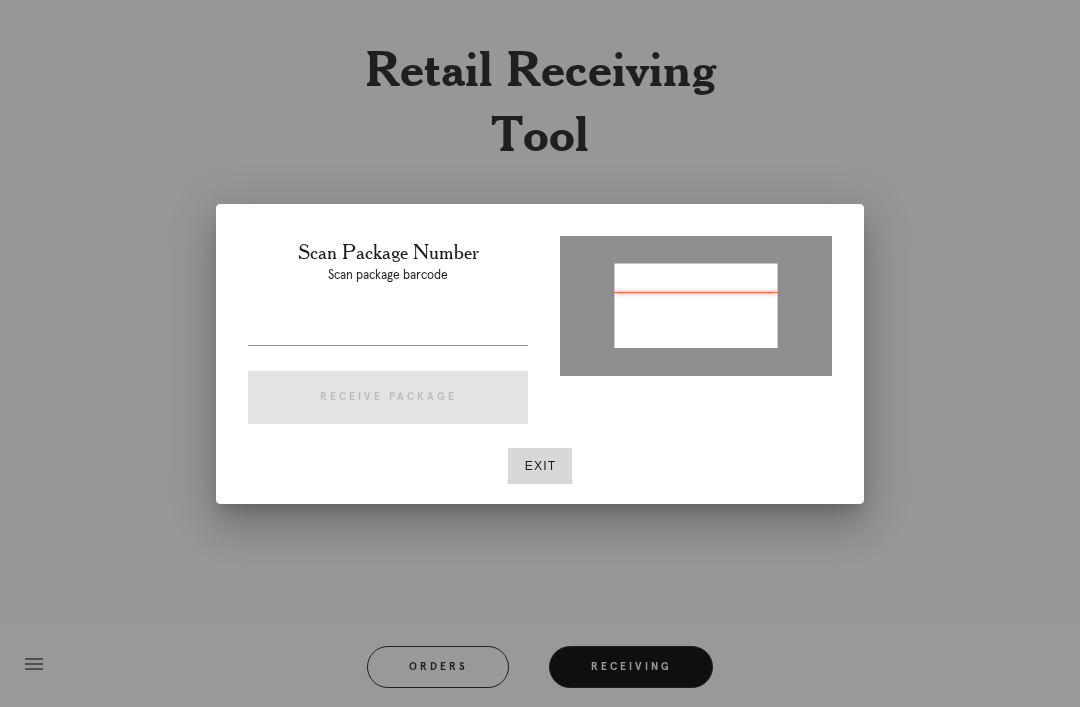 type on "P637894340950453" 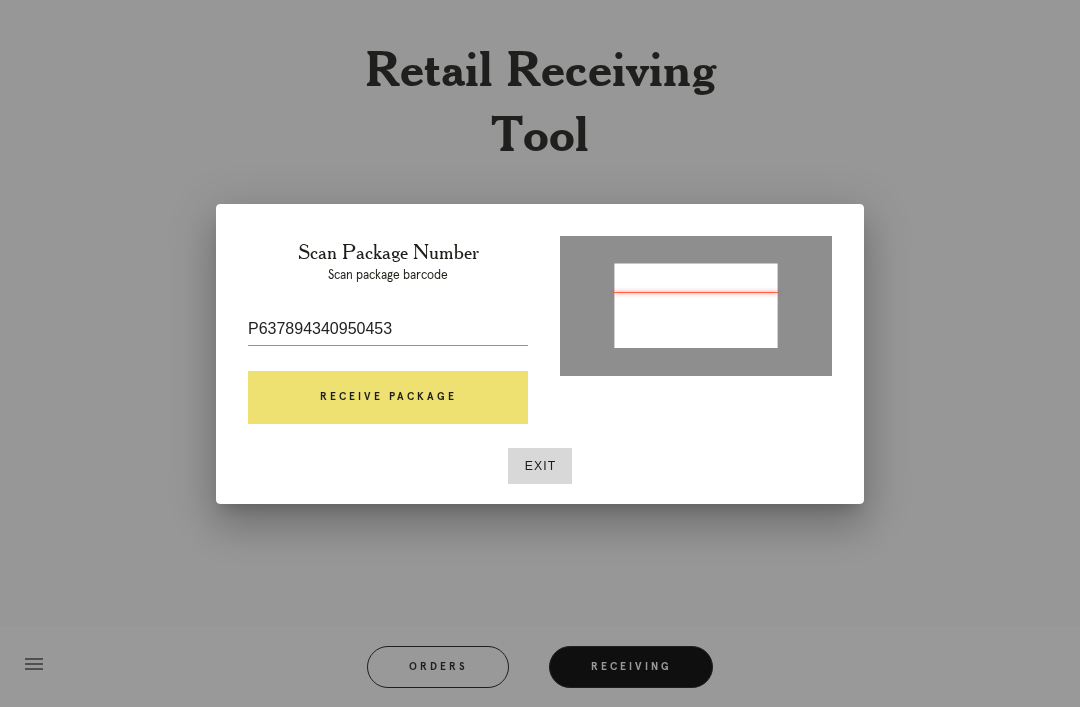 click on "Receive Package" at bounding box center (388, 398) 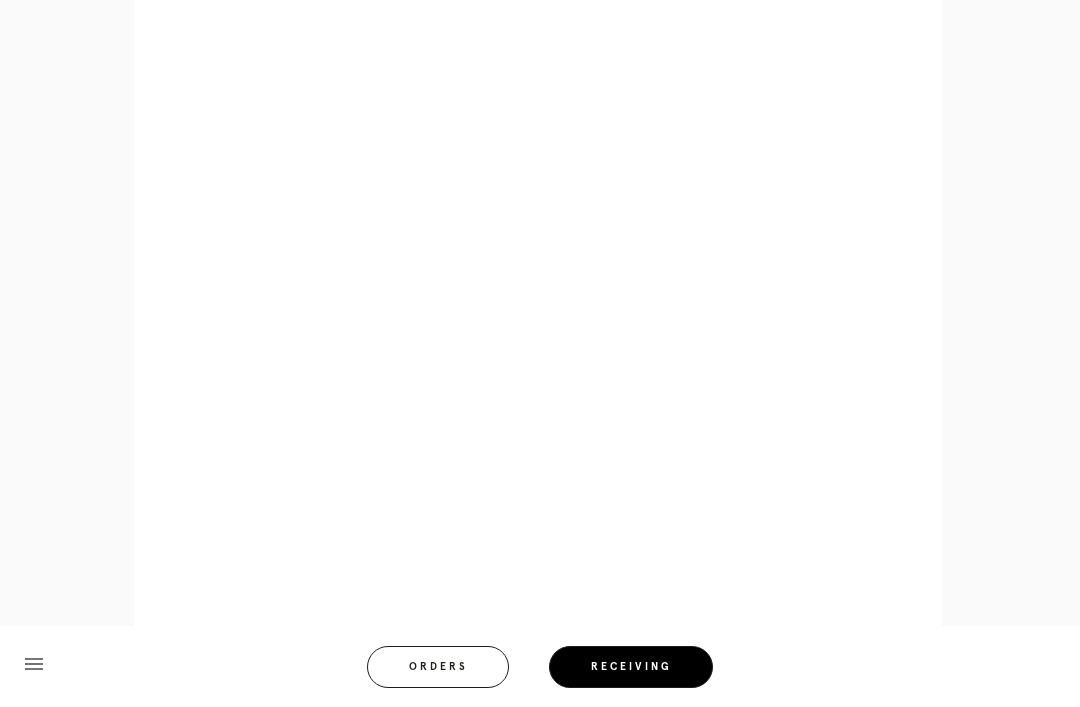 scroll, scrollTop: 1321, scrollLeft: 0, axis: vertical 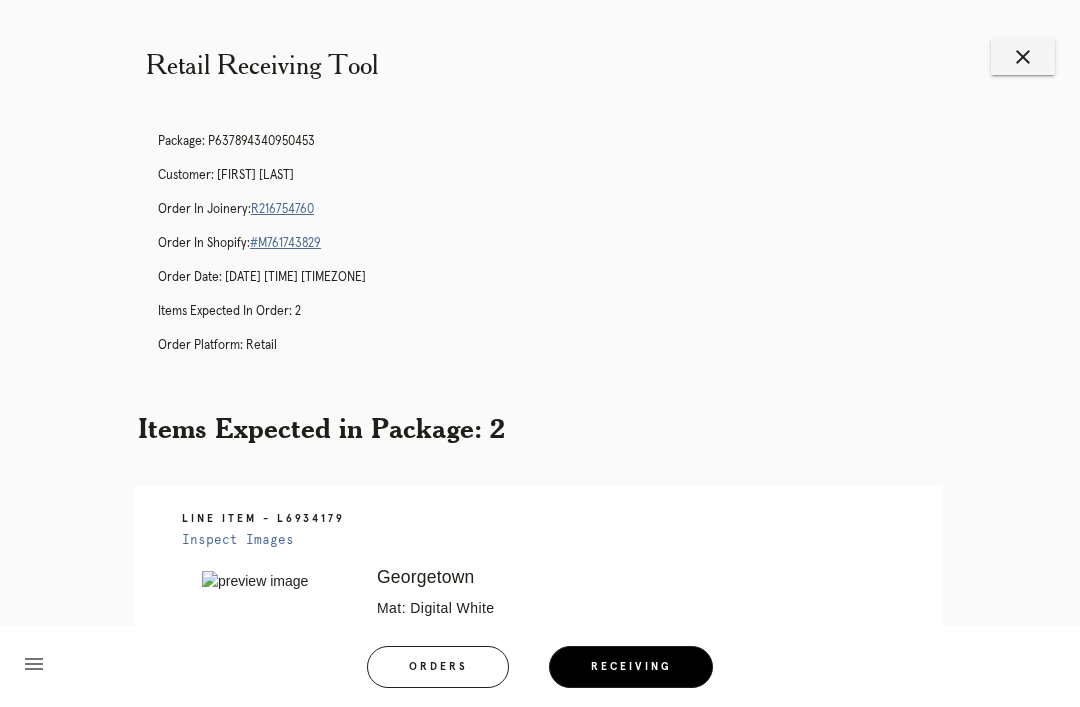 click on "close" at bounding box center [1023, 57] 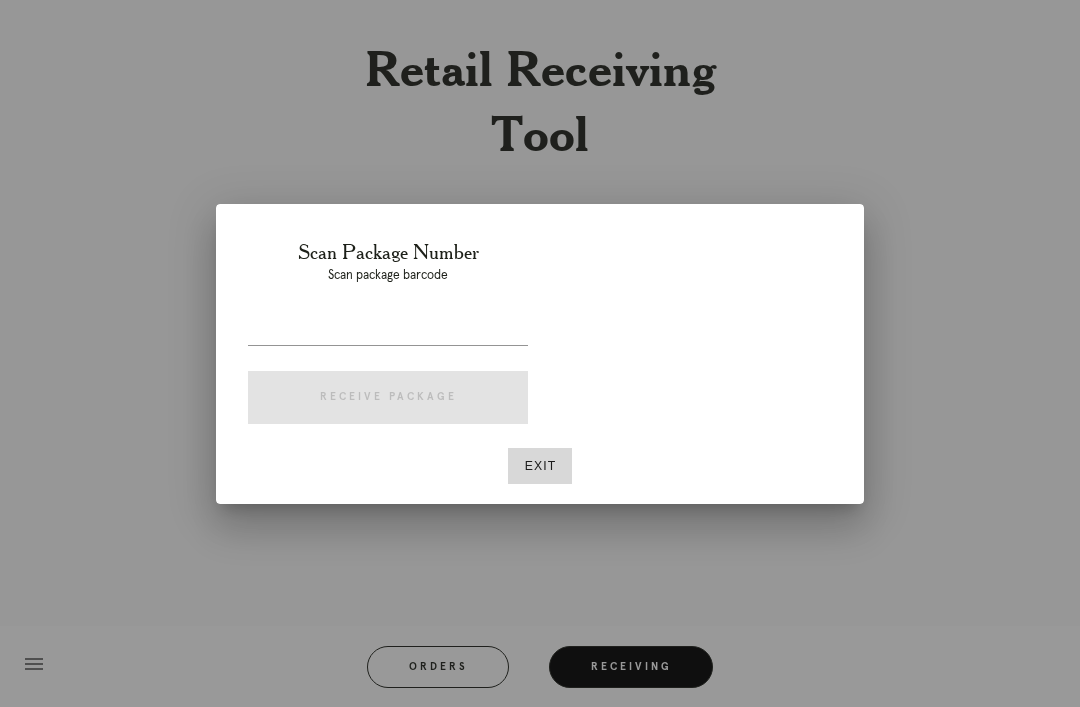 scroll, scrollTop: 0, scrollLeft: 0, axis: both 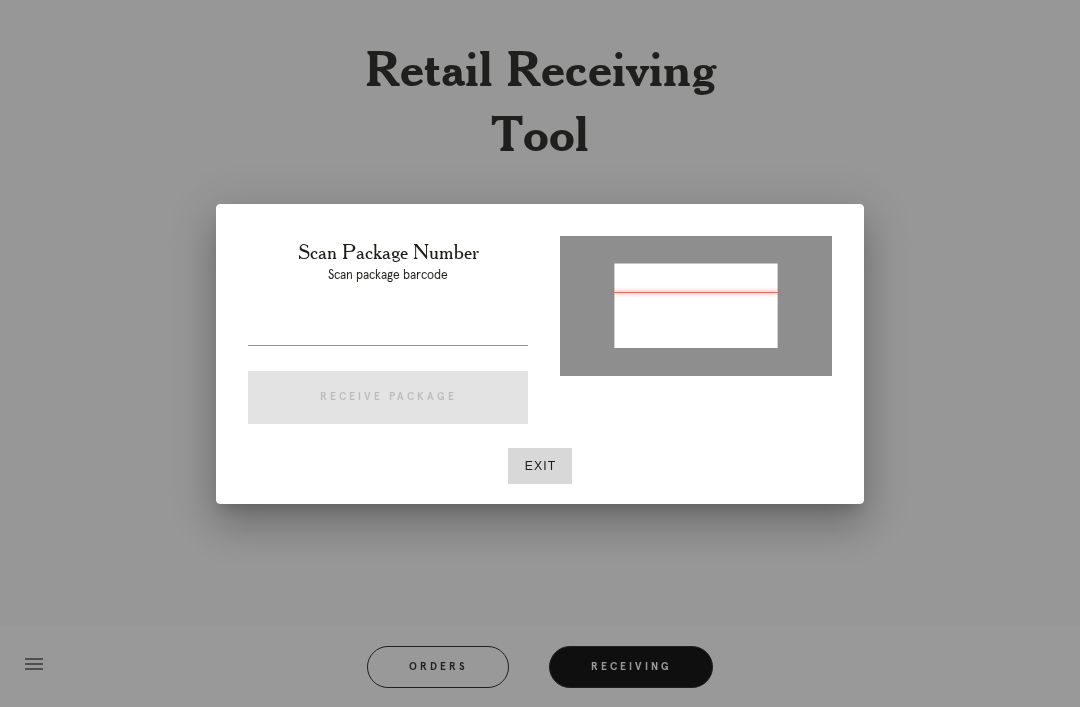 type on "[ORDER_ID]" 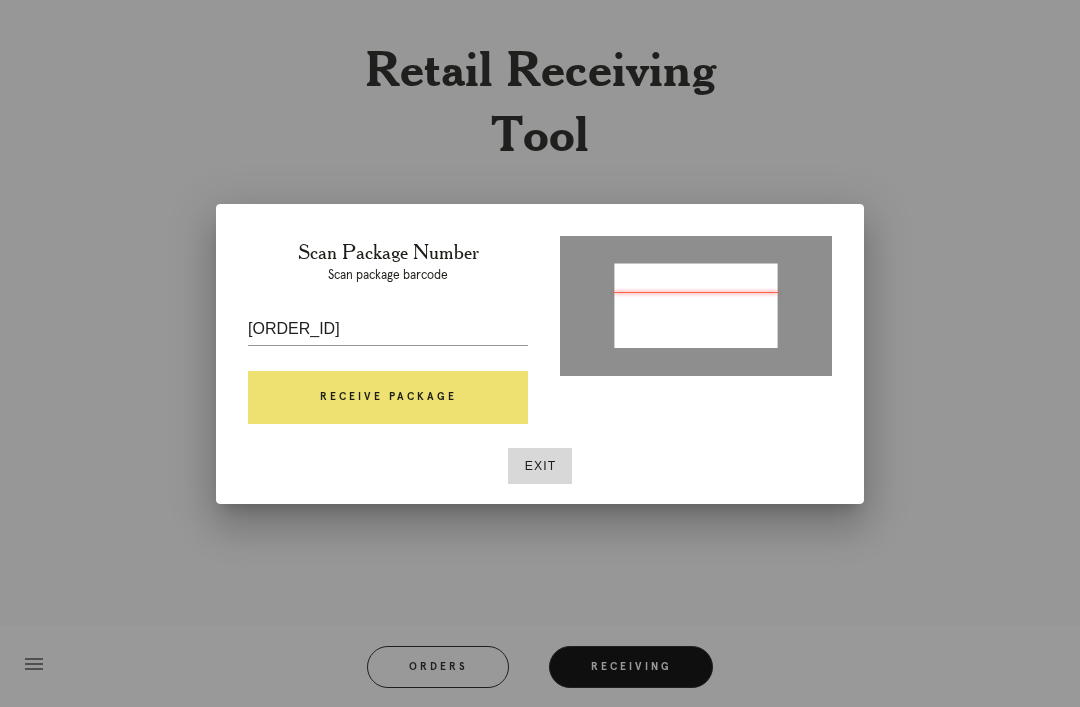 click on "Receive Package" at bounding box center [388, 398] 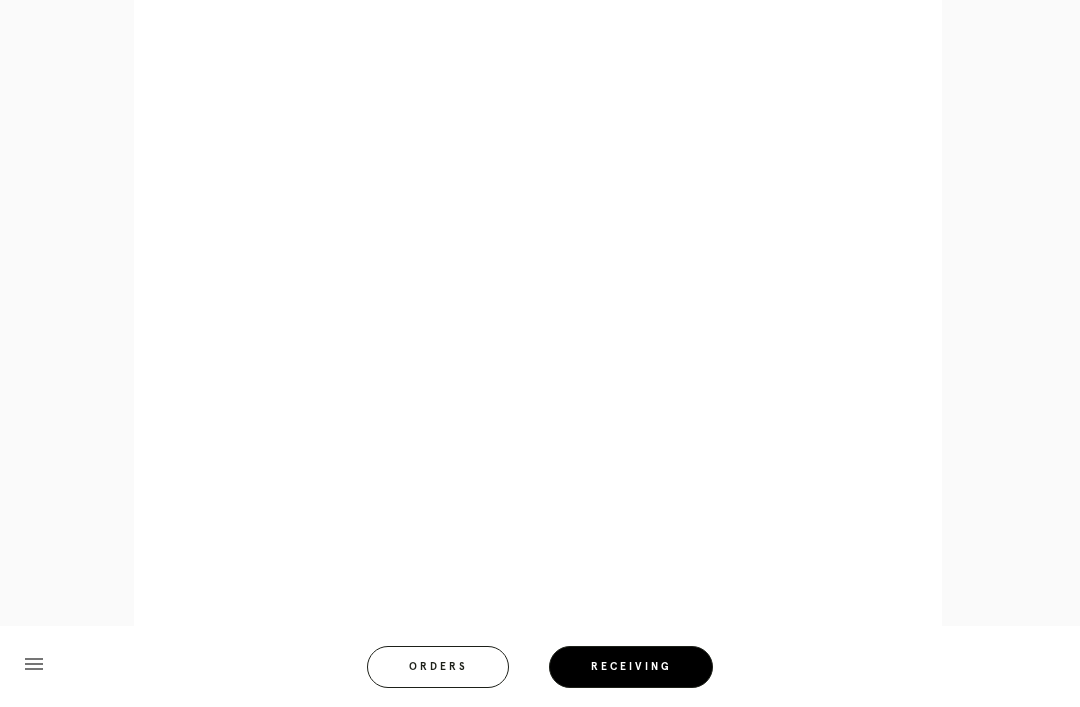 scroll, scrollTop: 1004, scrollLeft: 0, axis: vertical 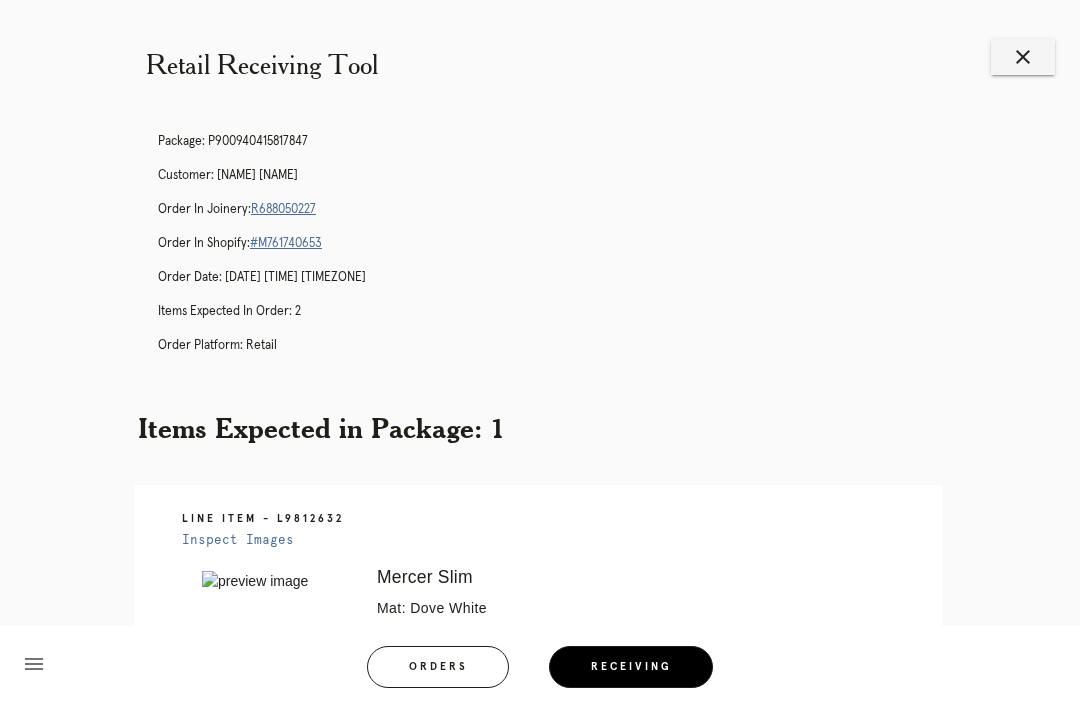 click on "close" at bounding box center [1023, 57] 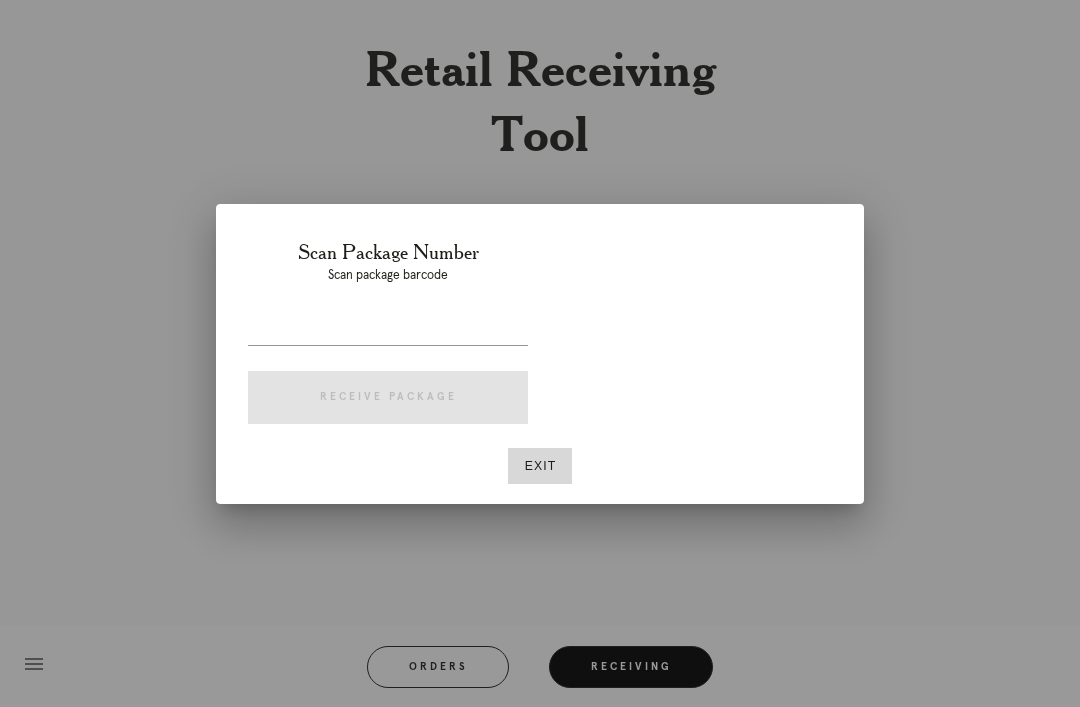 scroll, scrollTop: 0, scrollLeft: 0, axis: both 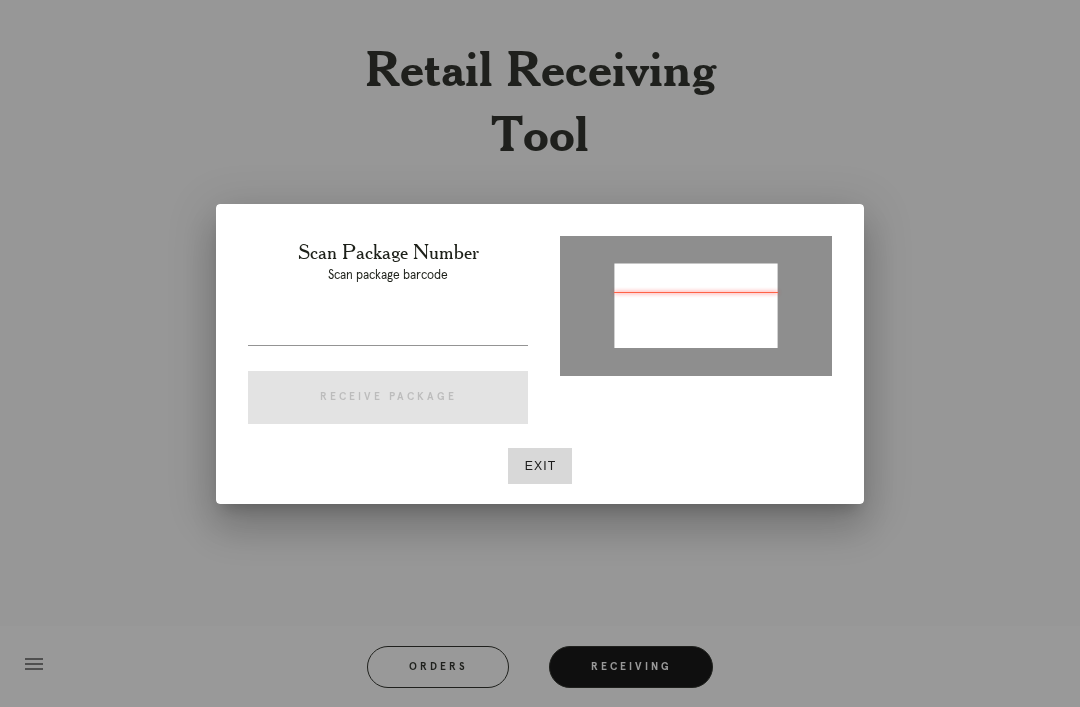 type on "[ORDER_ID]" 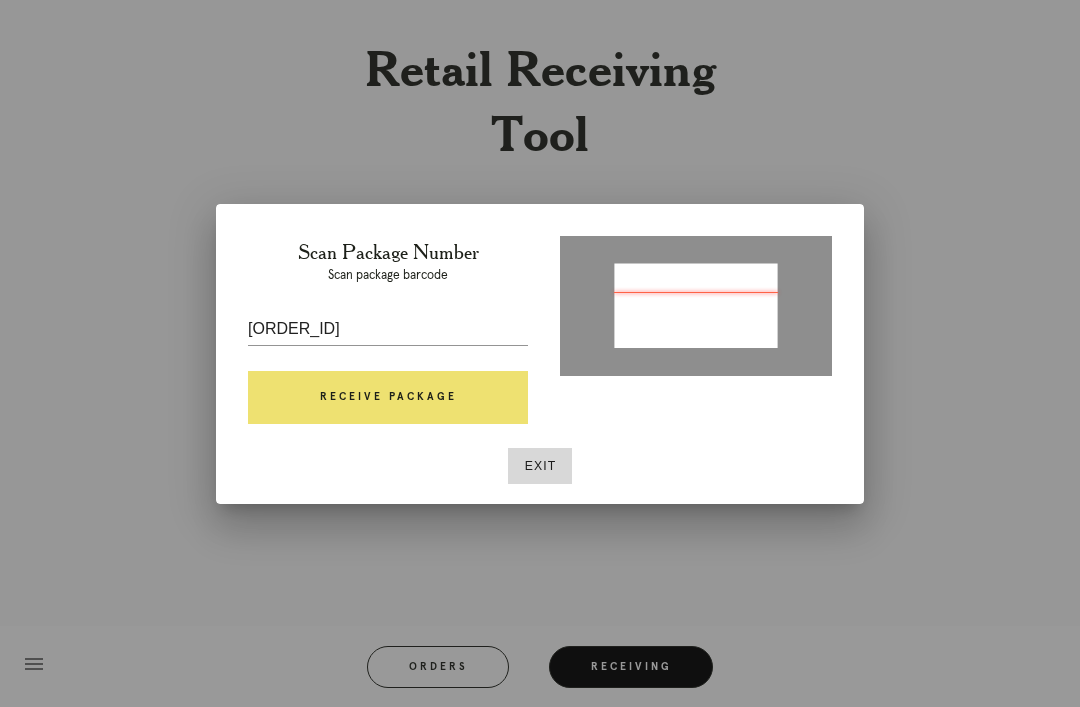click on "Receive Package" at bounding box center (388, 398) 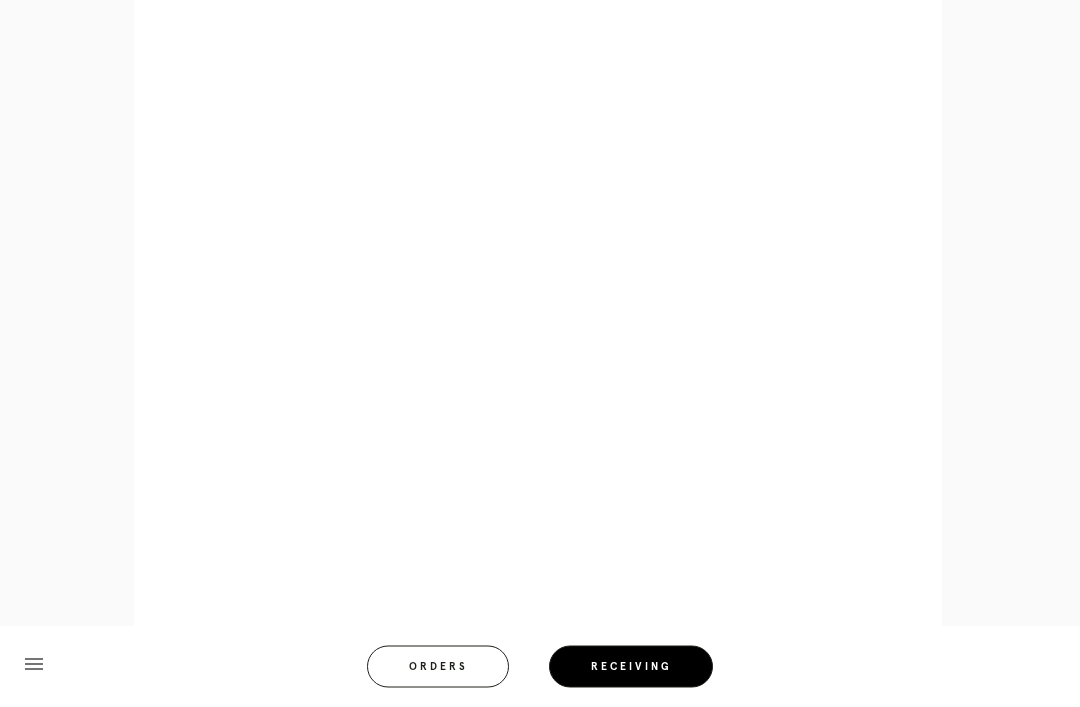 scroll, scrollTop: 928, scrollLeft: 0, axis: vertical 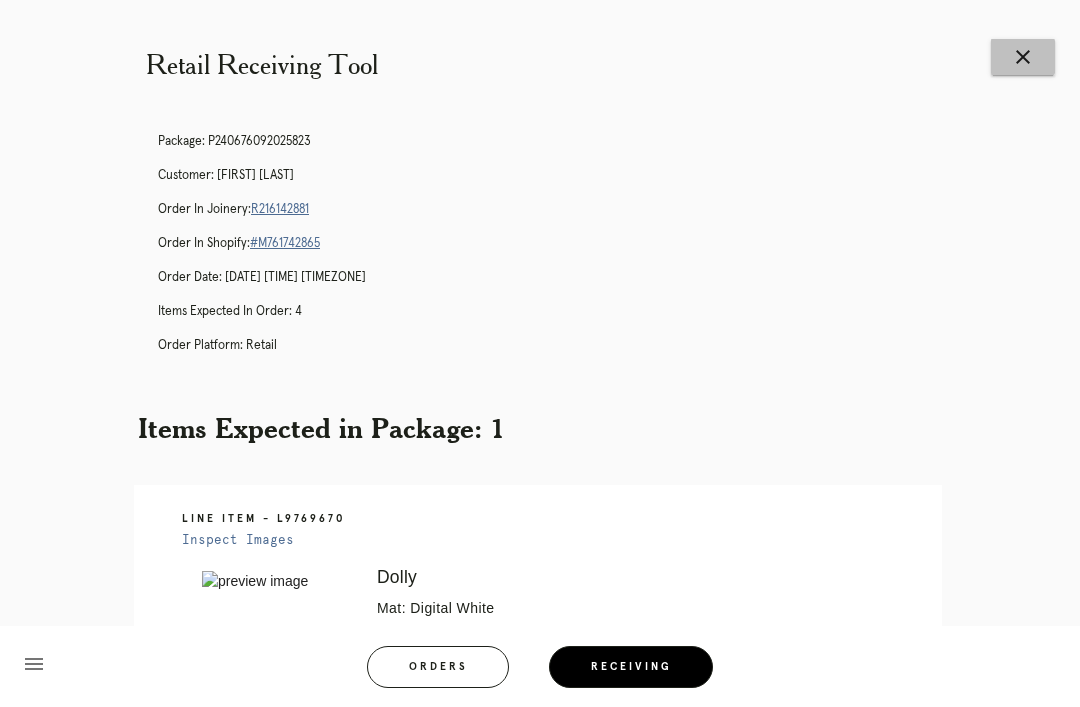 click on "close" at bounding box center (1023, 57) 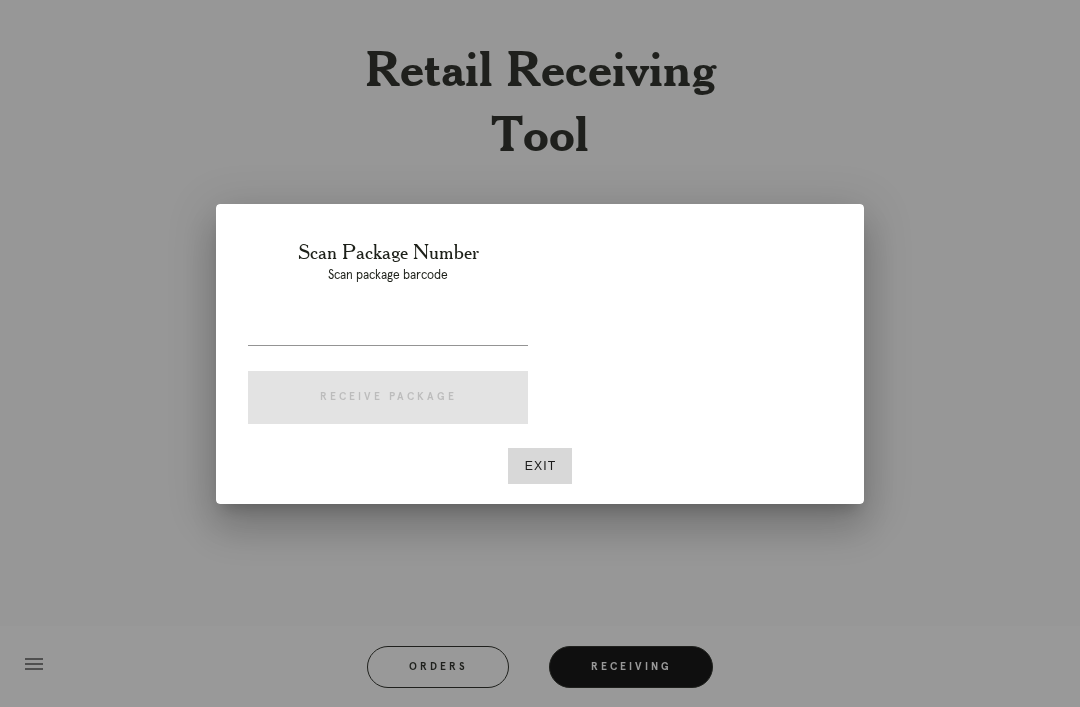 scroll, scrollTop: 0, scrollLeft: 0, axis: both 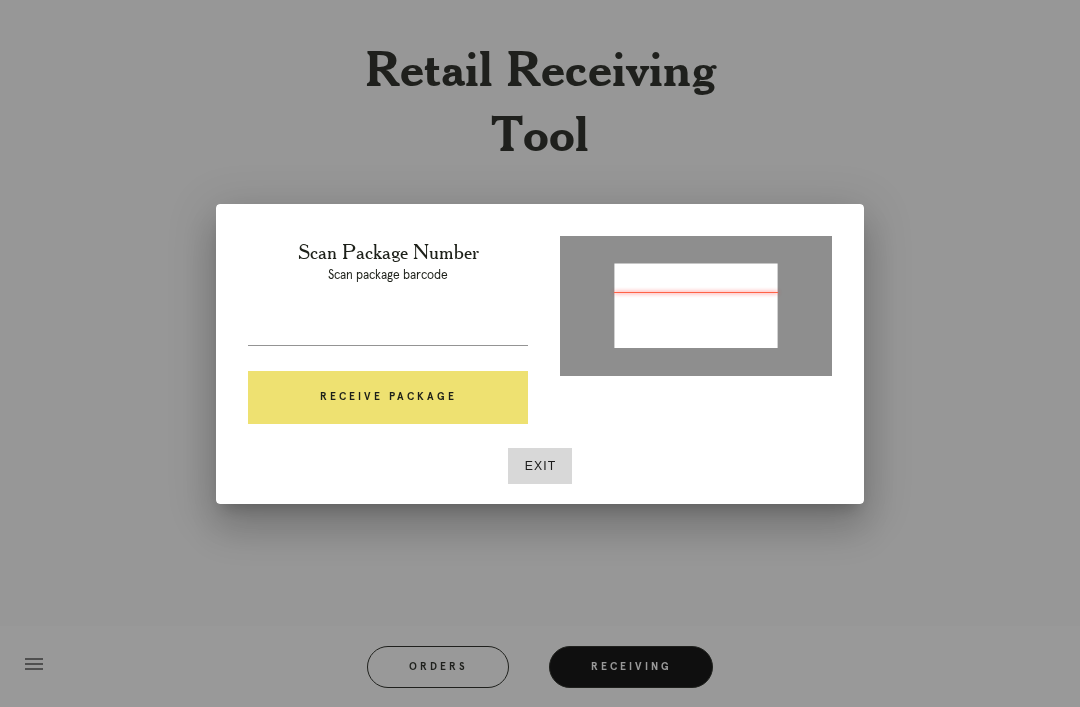 type on "P478770075241412" 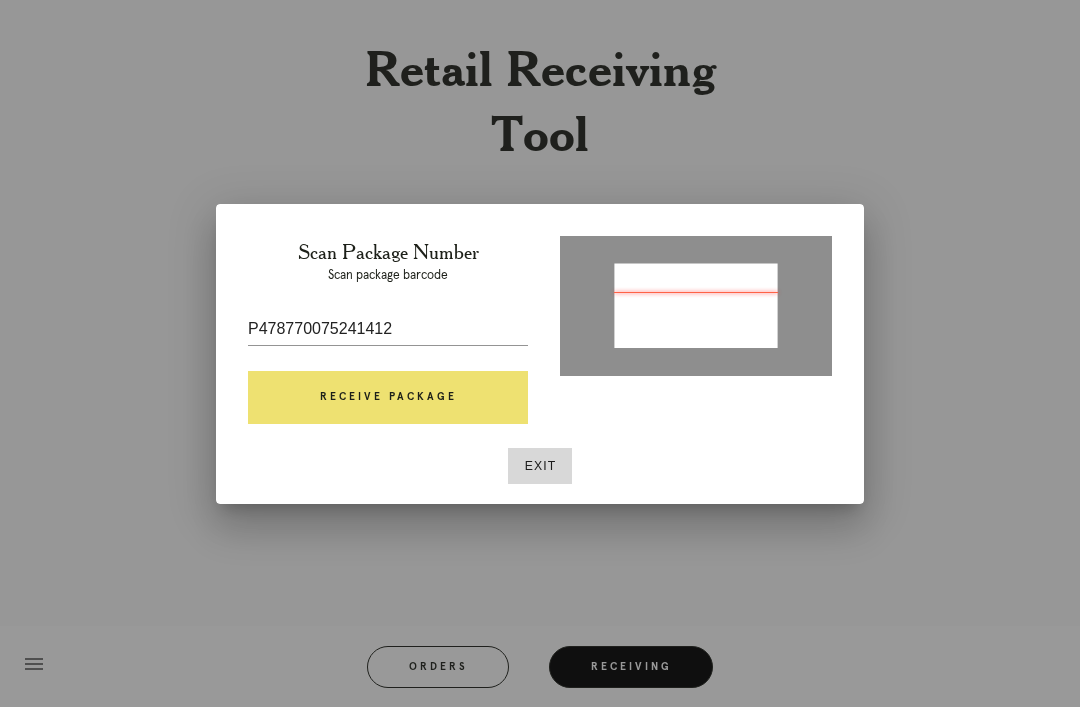 click on "Receive Package" at bounding box center [388, 398] 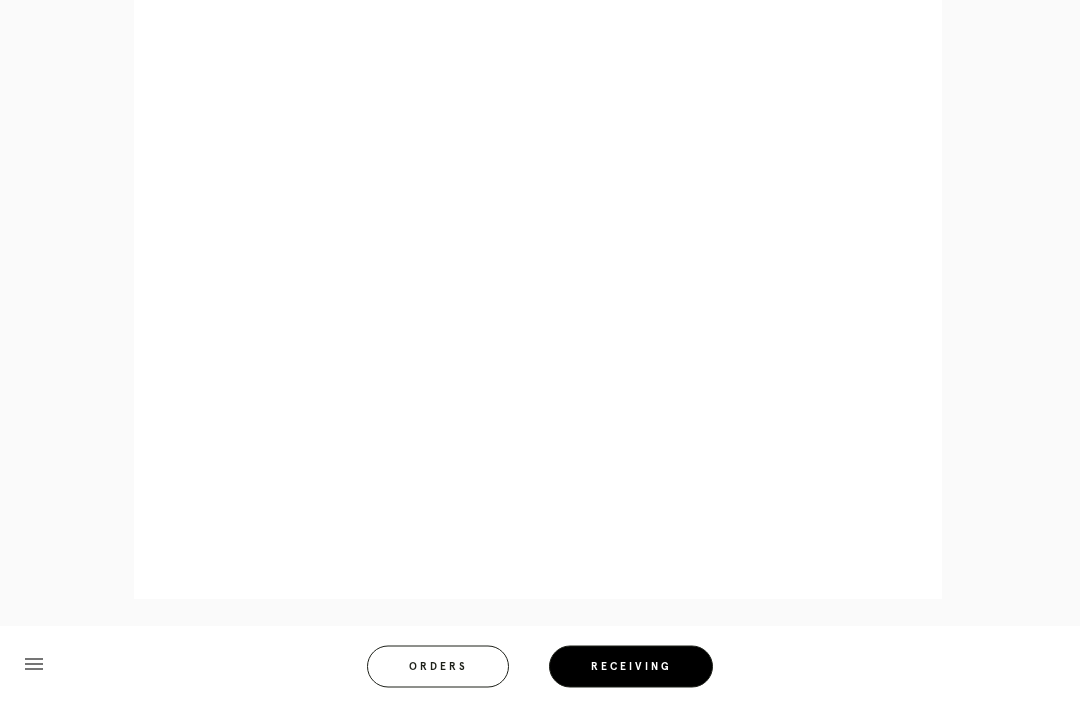 scroll, scrollTop: 1949, scrollLeft: 0, axis: vertical 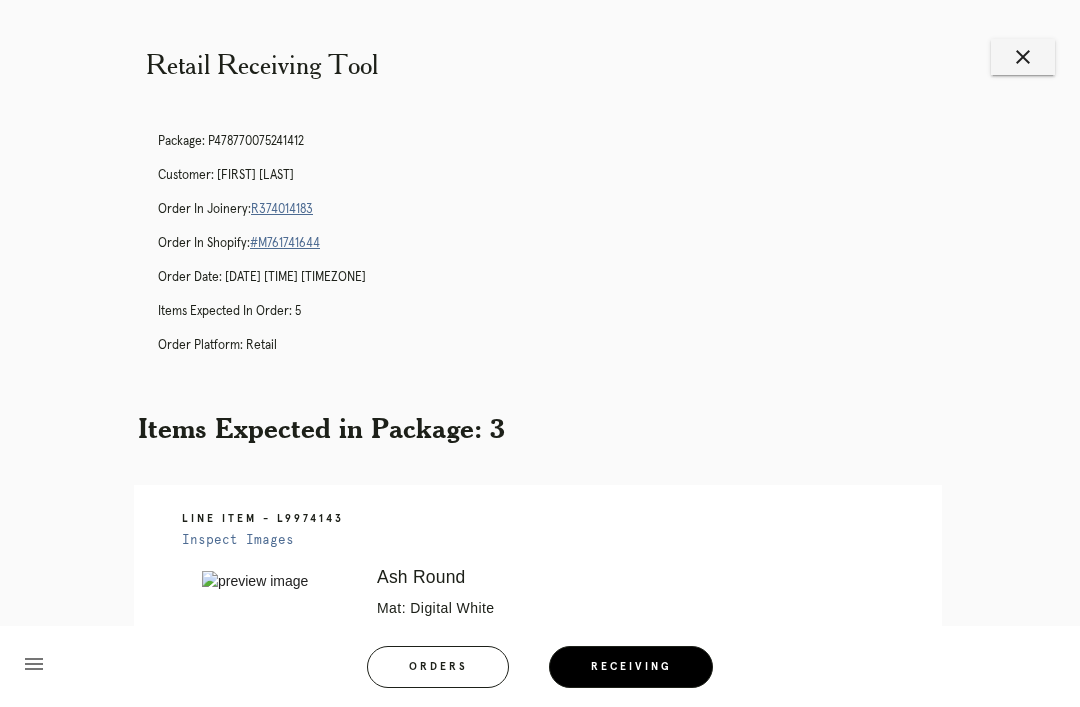 click on "close" at bounding box center (1023, 57) 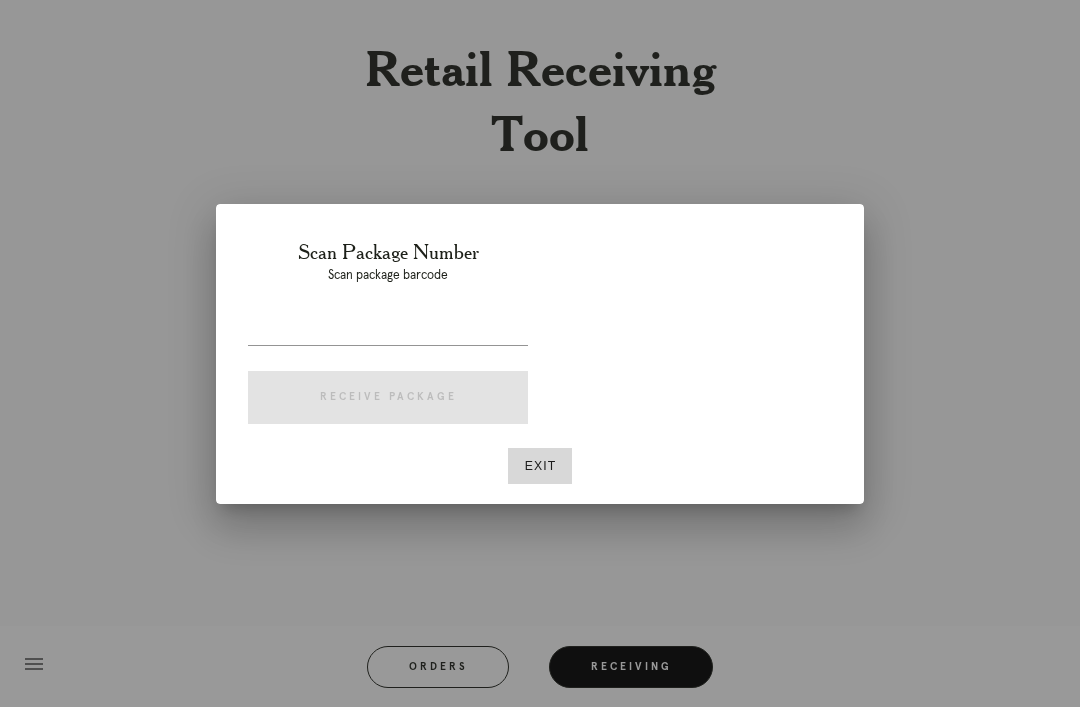 scroll, scrollTop: 0, scrollLeft: 0, axis: both 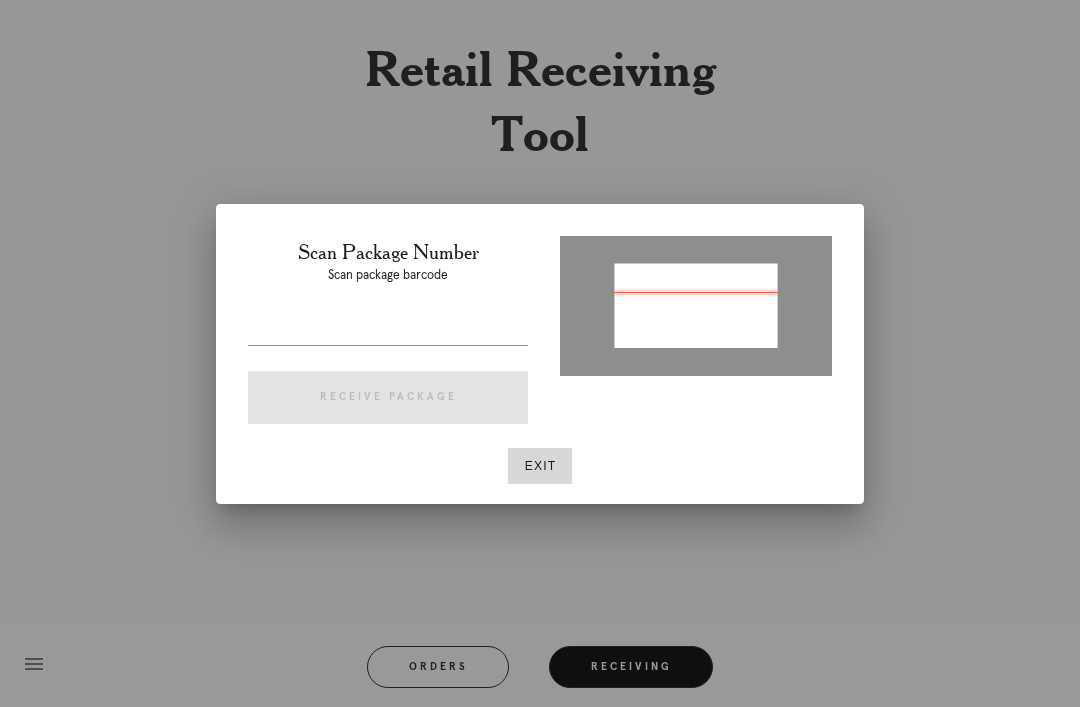 type on "P543110927423067" 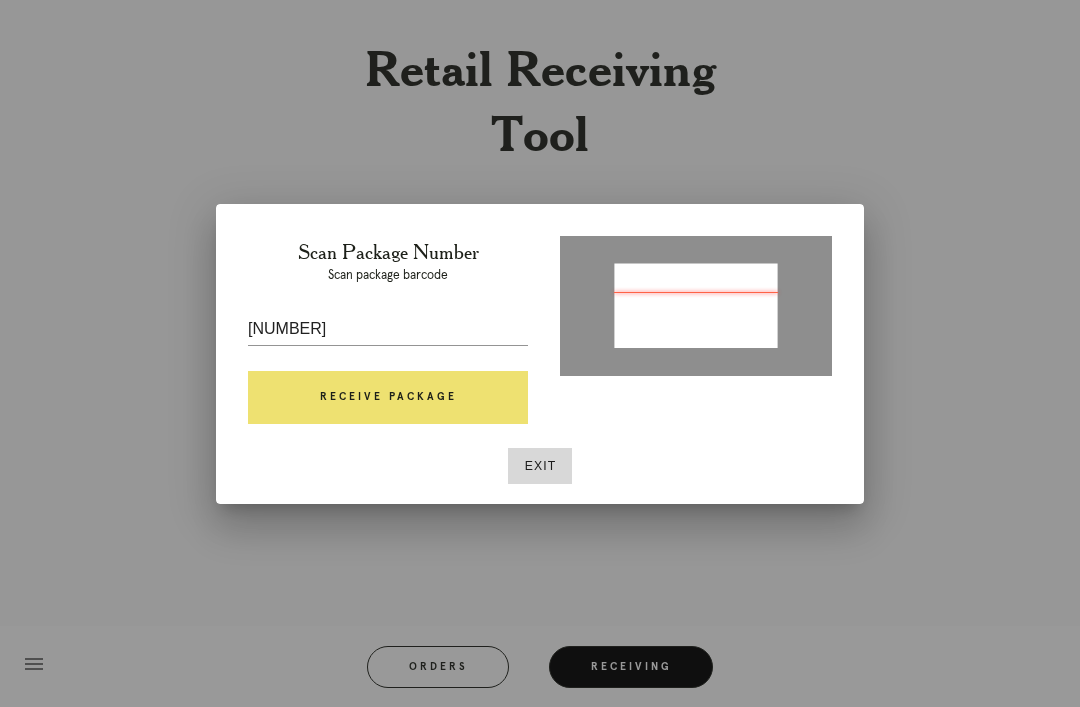 click on "Receive Package" at bounding box center (388, 398) 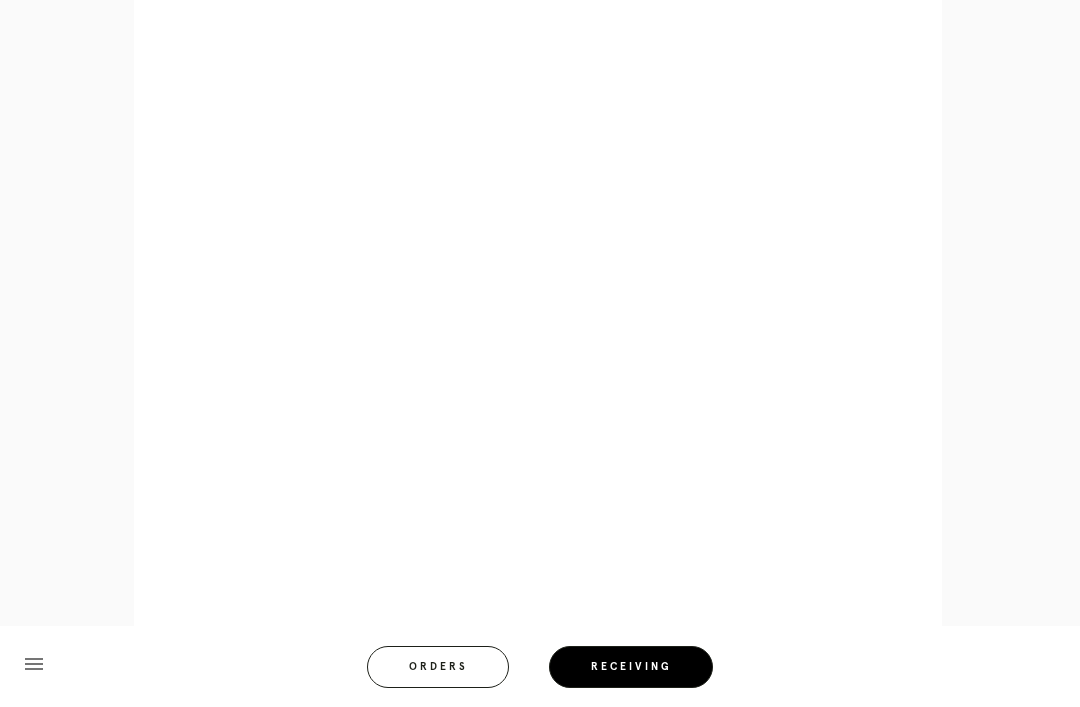scroll, scrollTop: 1382, scrollLeft: 0, axis: vertical 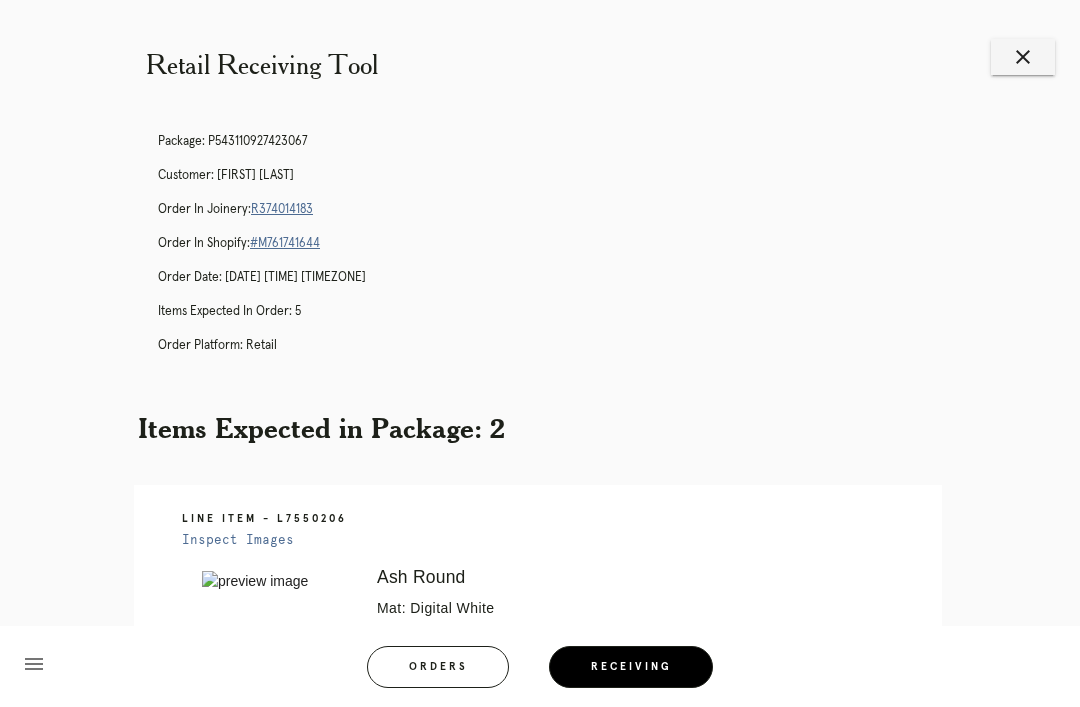 click on "close" at bounding box center [1023, 57] 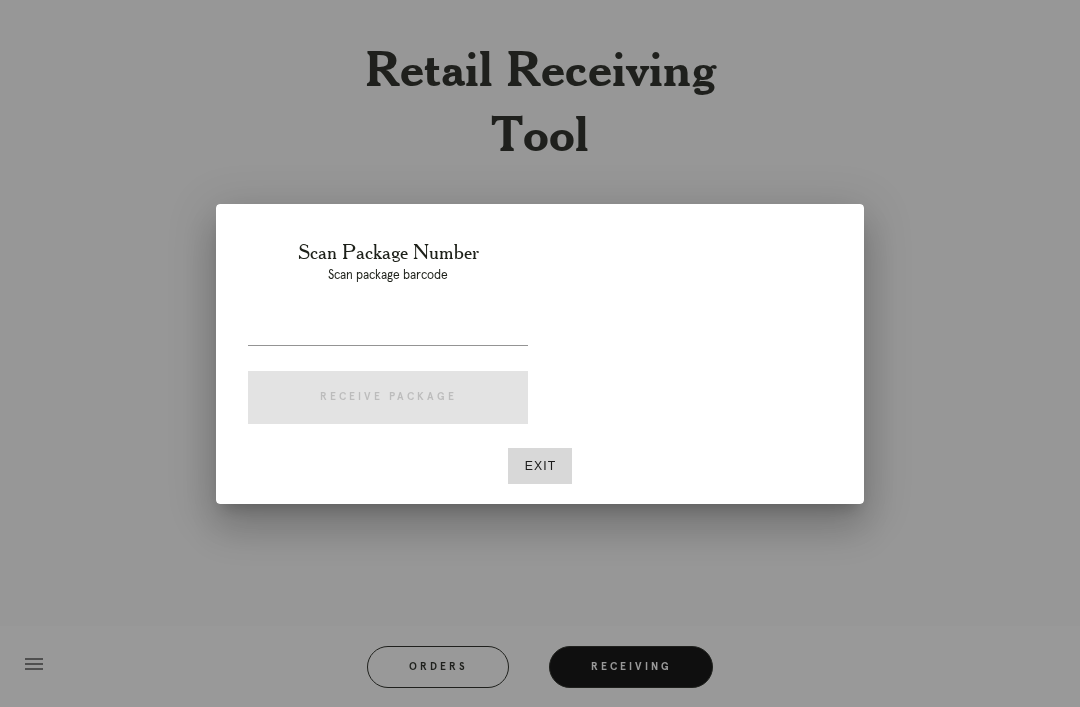 scroll, scrollTop: 0, scrollLeft: 0, axis: both 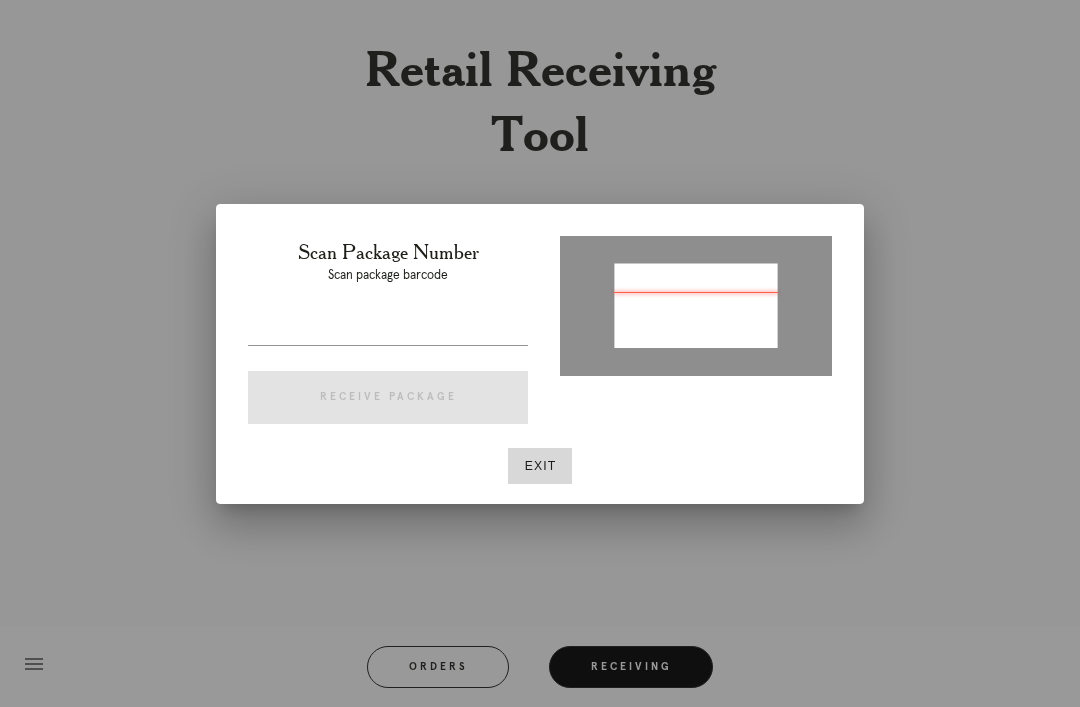type on "P280835404935198" 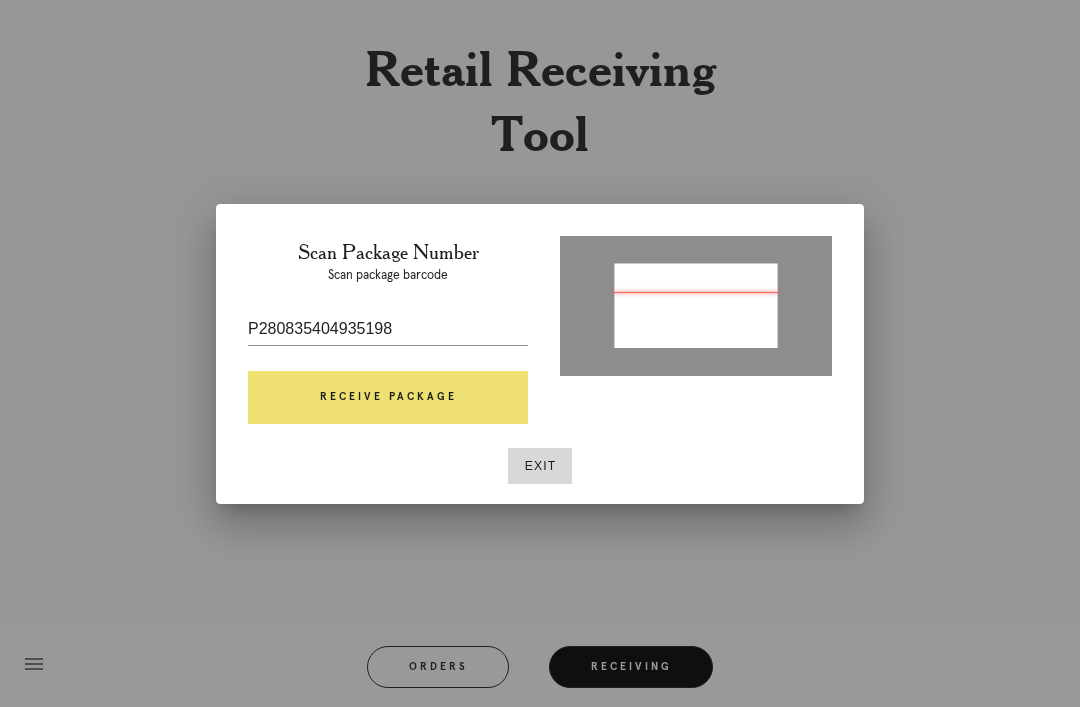 click on "Scan Package Number   Scan package barcode   P280835404935198   Receive Package" at bounding box center [388, 336] 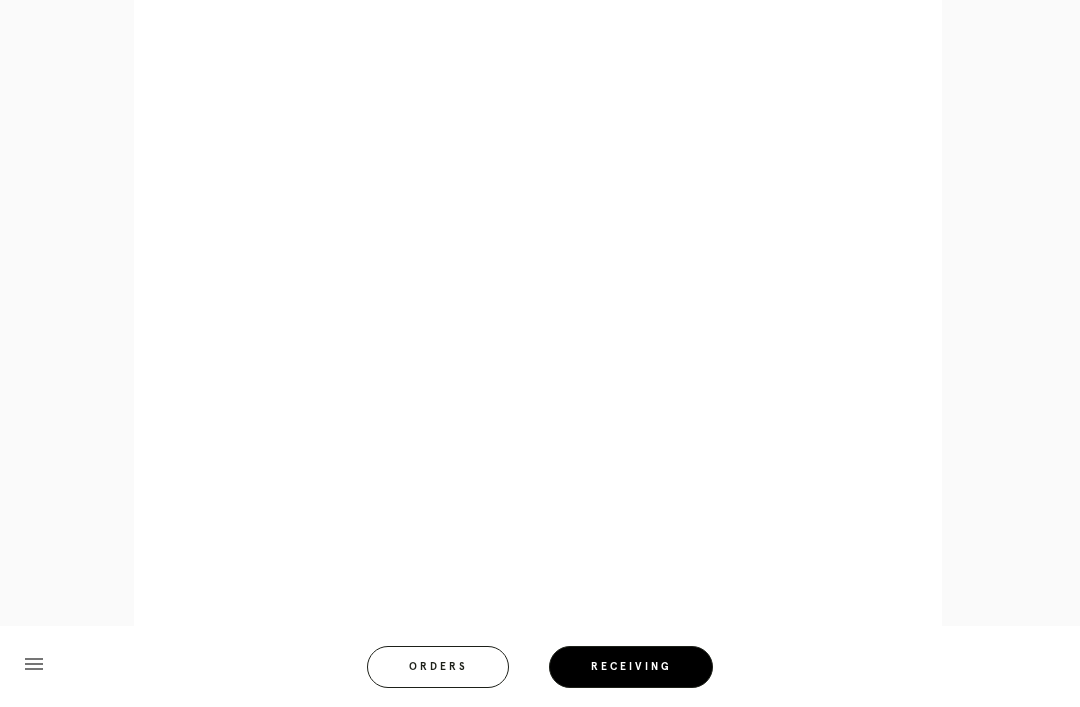 scroll, scrollTop: 1191, scrollLeft: 0, axis: vertical 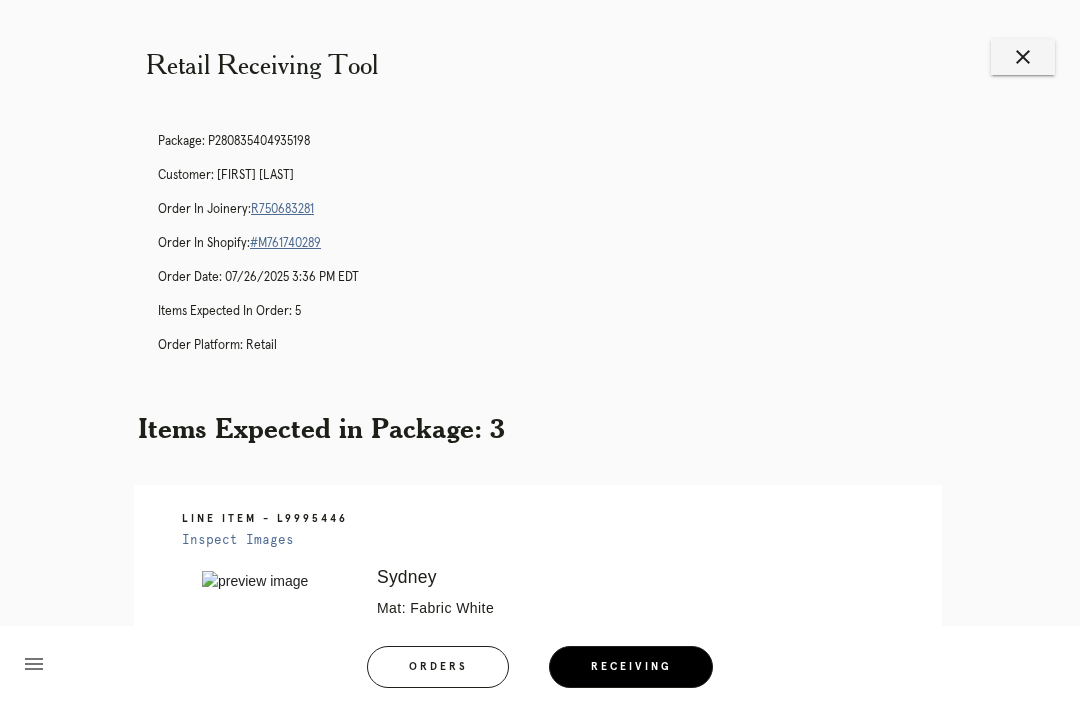 click on "close" at bounding box center (1023, 57) 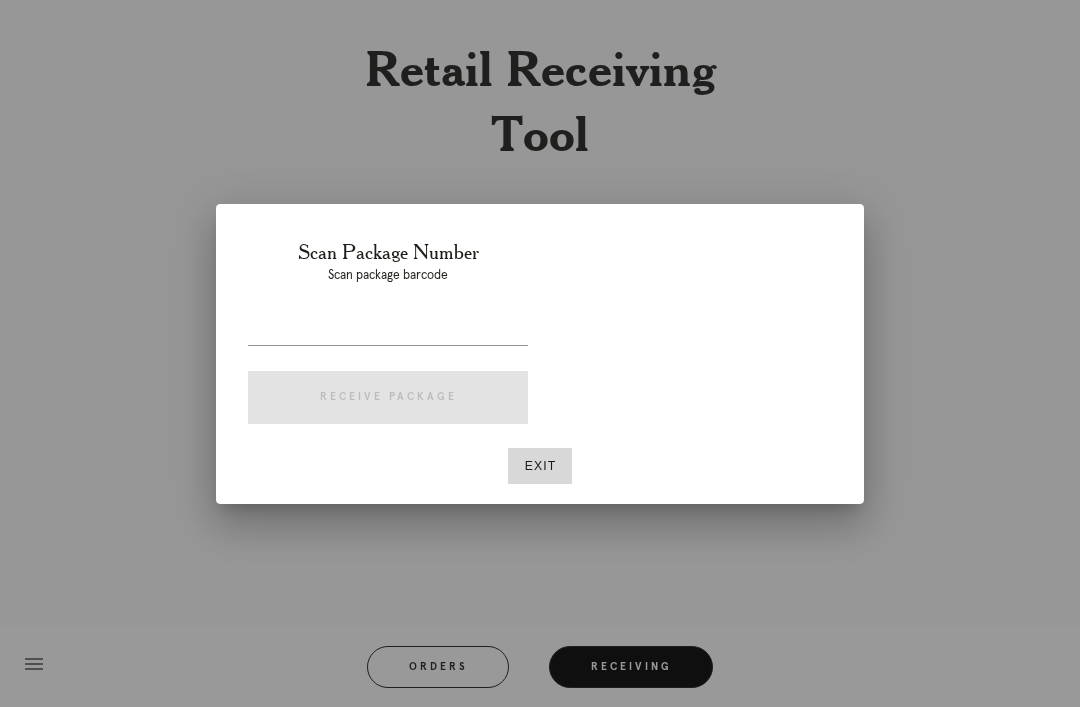scroll, scrollTop: 0, scrollLeft: 0, axis: both 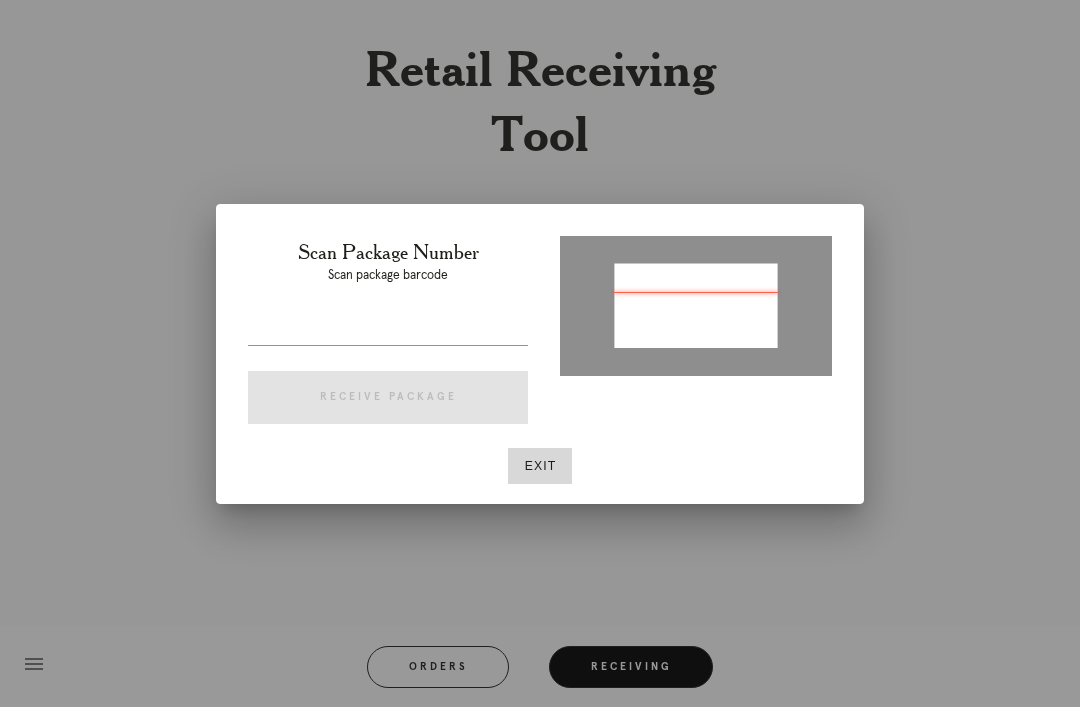 type on "P615660890365582" 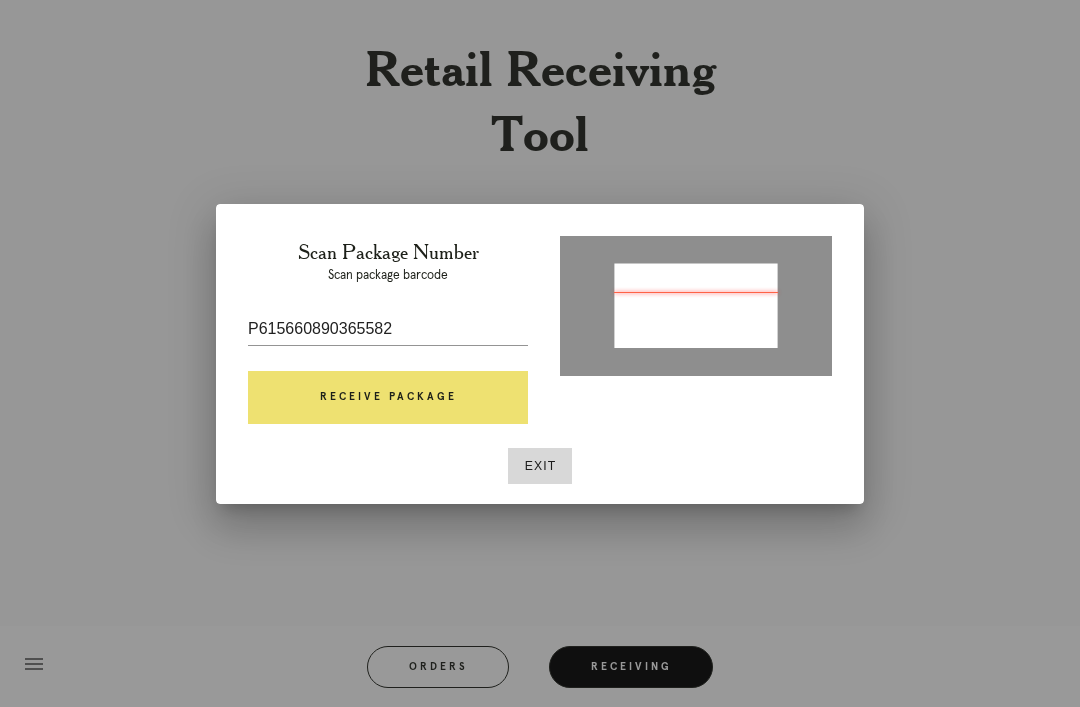 click on "Receive Package" at bounding box center [388, 398] 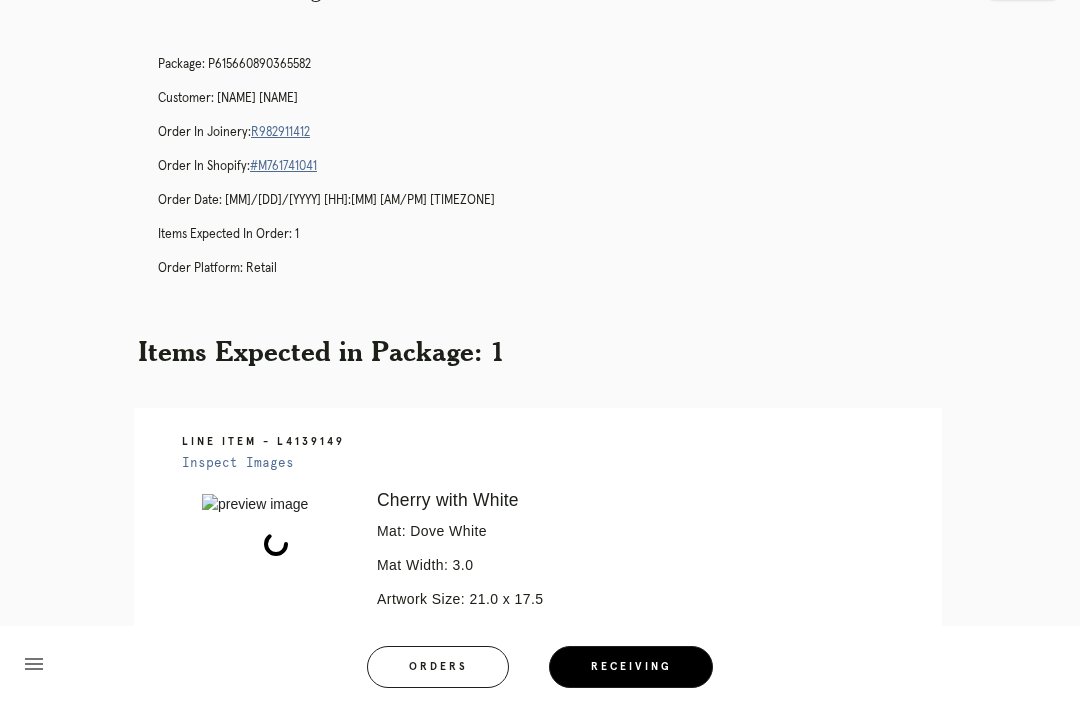 scroll, scrollTop: 452, scrollLeft: 0, axis: vertical 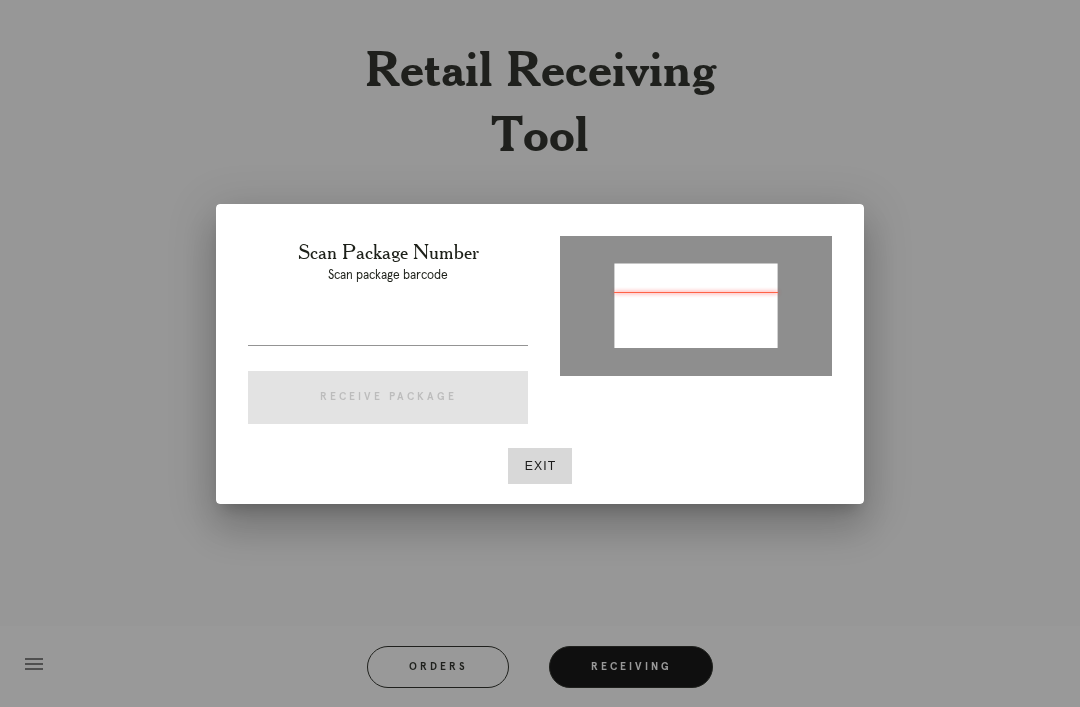 type on "P615660890365582" 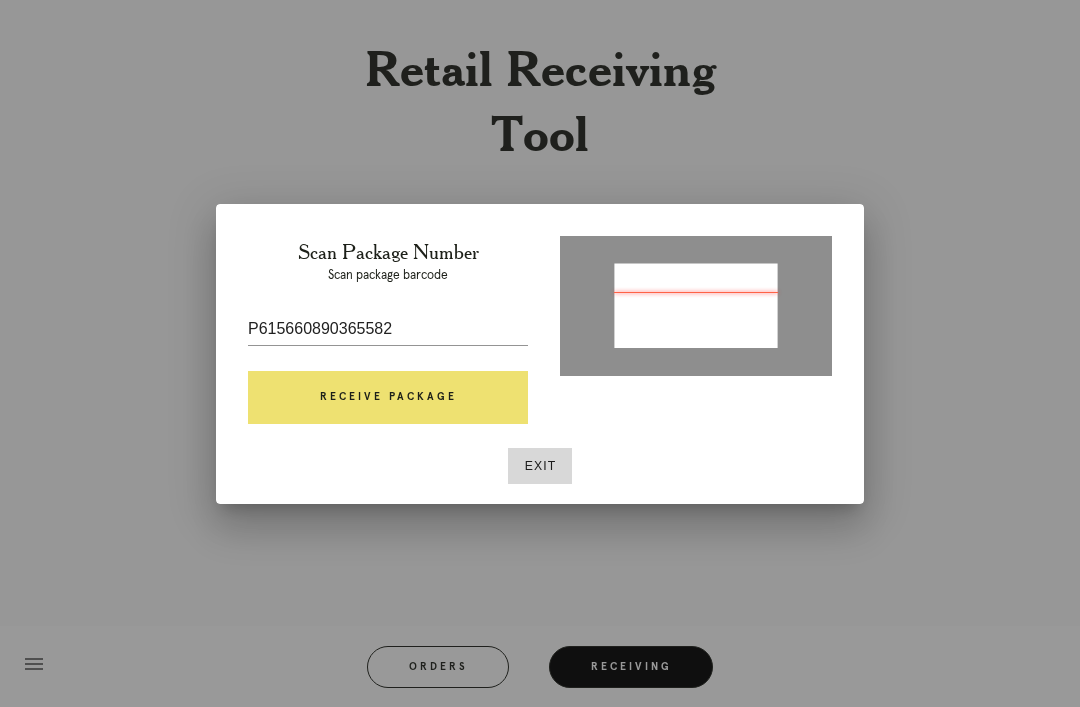 click on "Receive Package" at bounding box center (388, 398) 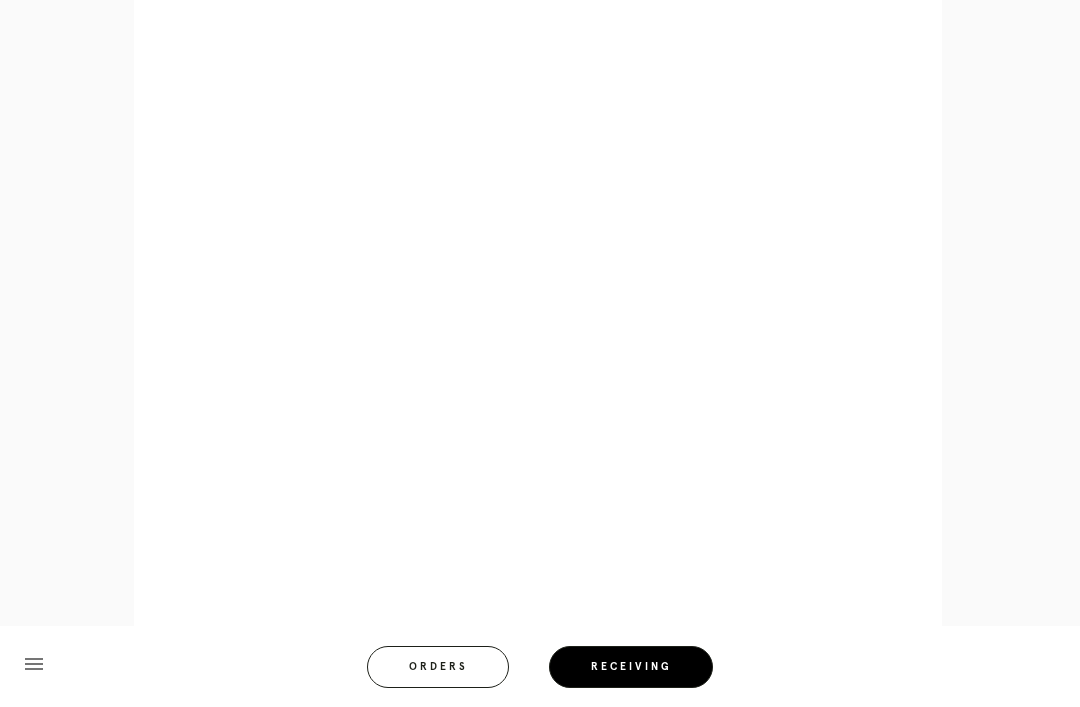 scroll, scrollTop: 928, scrollLeft: 0, axis: vertical 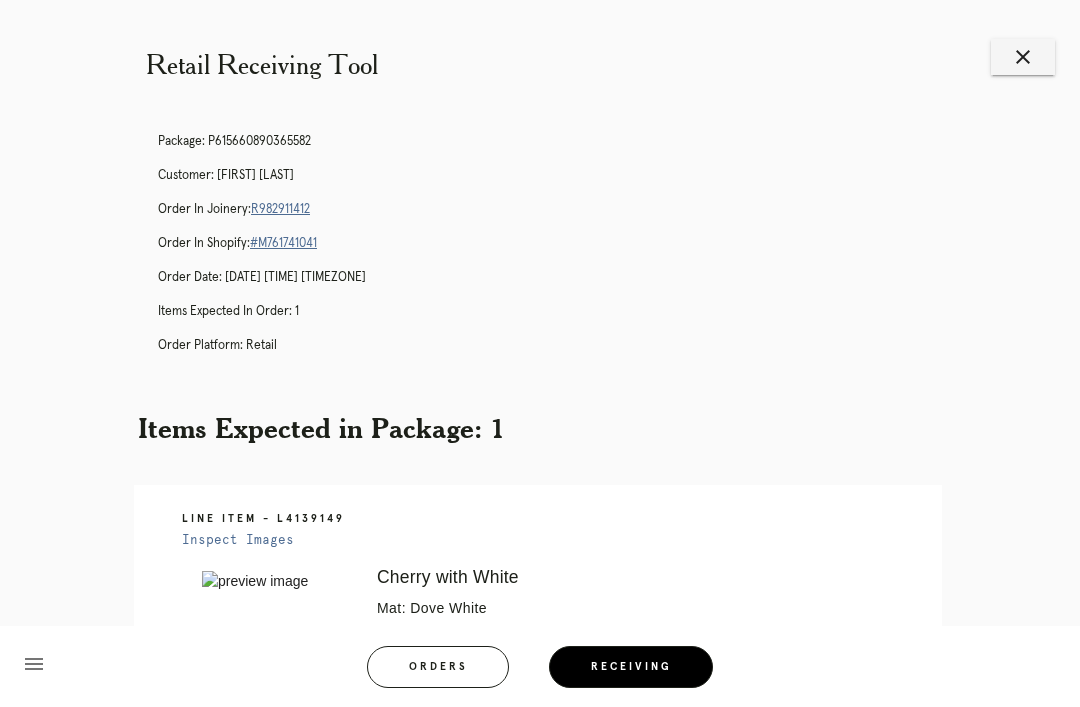 click on "close" at bounding box center (1023, 57) 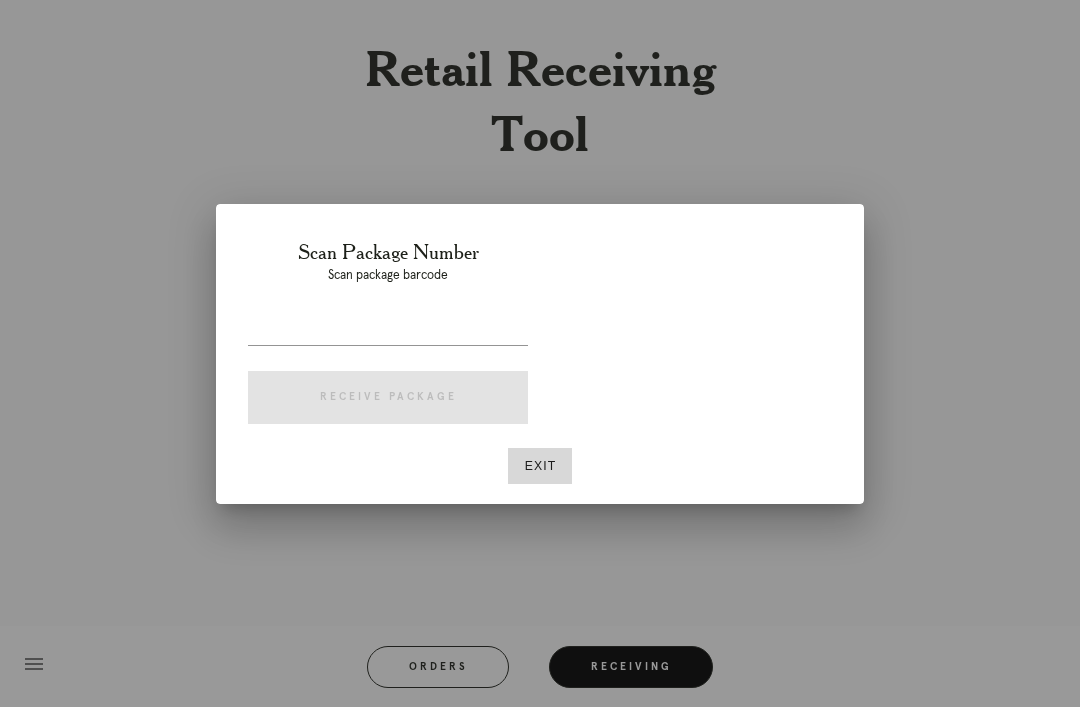 scroll, scrollTop: 0, scrollLeft: 0, axis: both 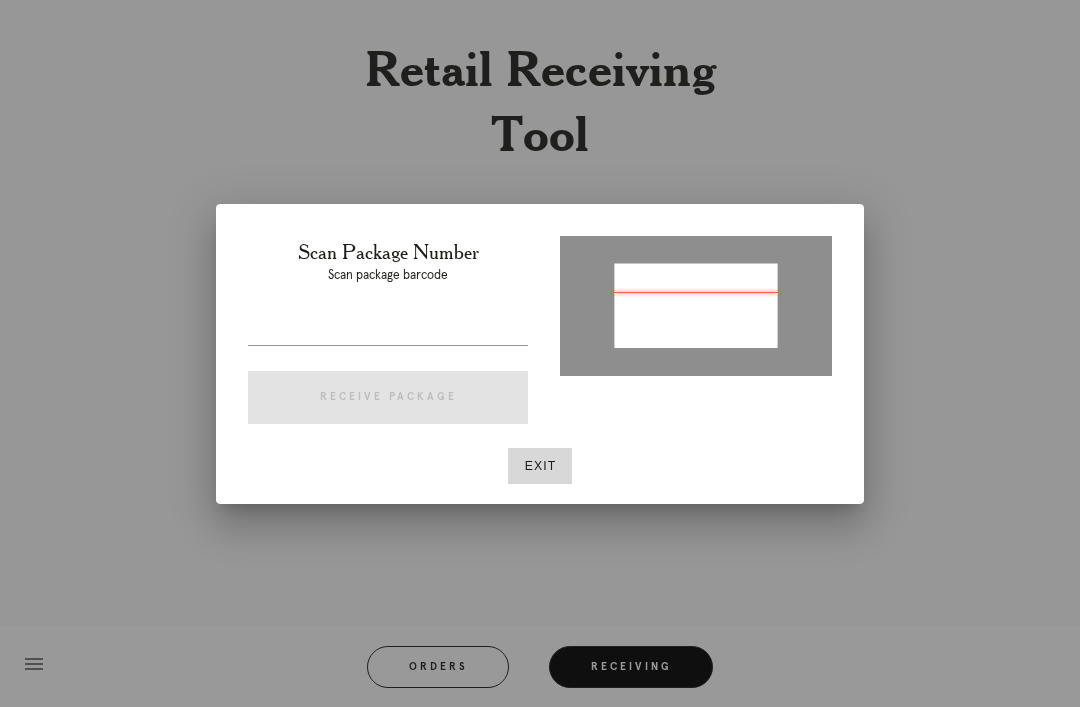 type on "P363484984828176" 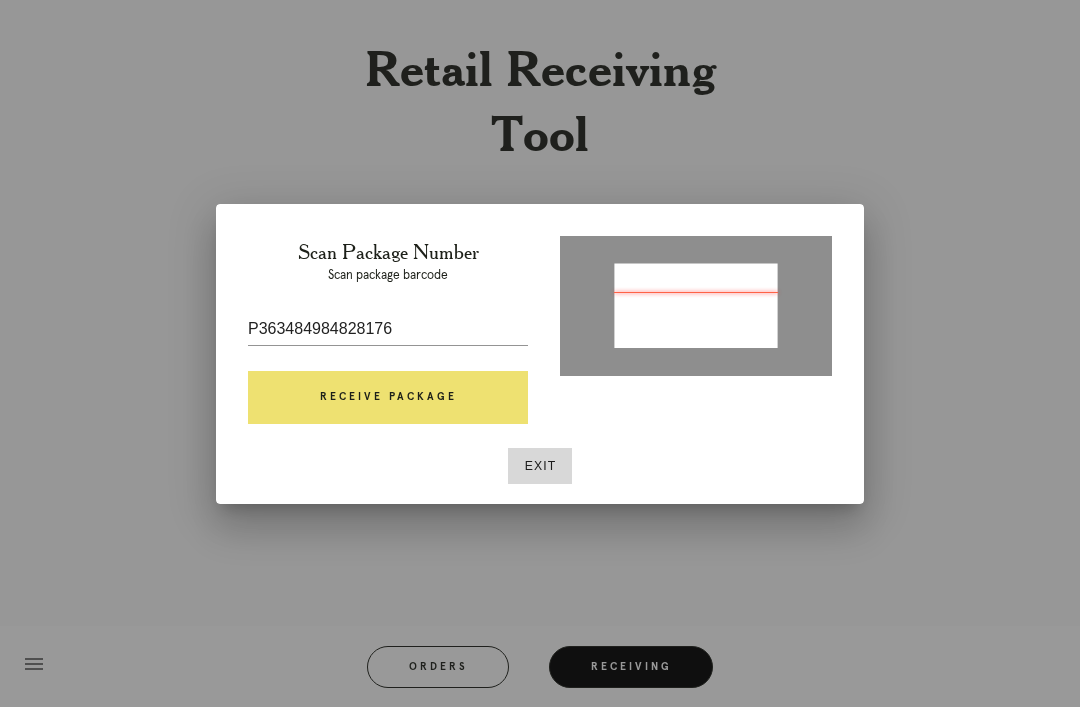 click on "Receive Package" at bounding box center [388, 398] 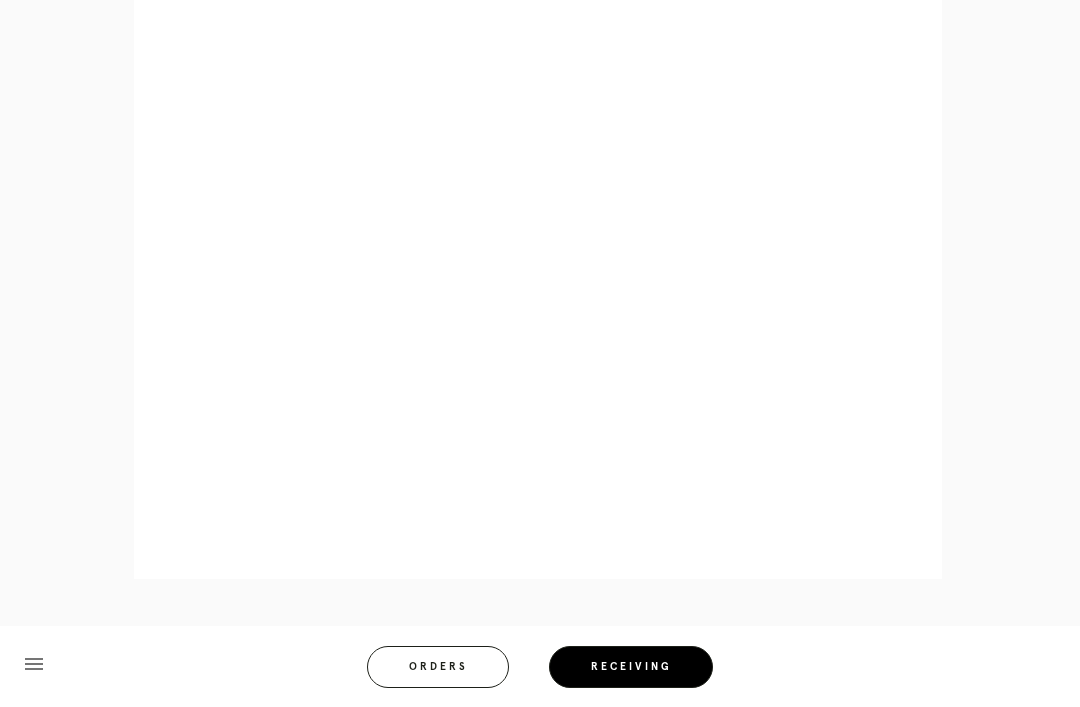 scroll, scrollTop: 858, scrollLeft: 0, axis: vertical 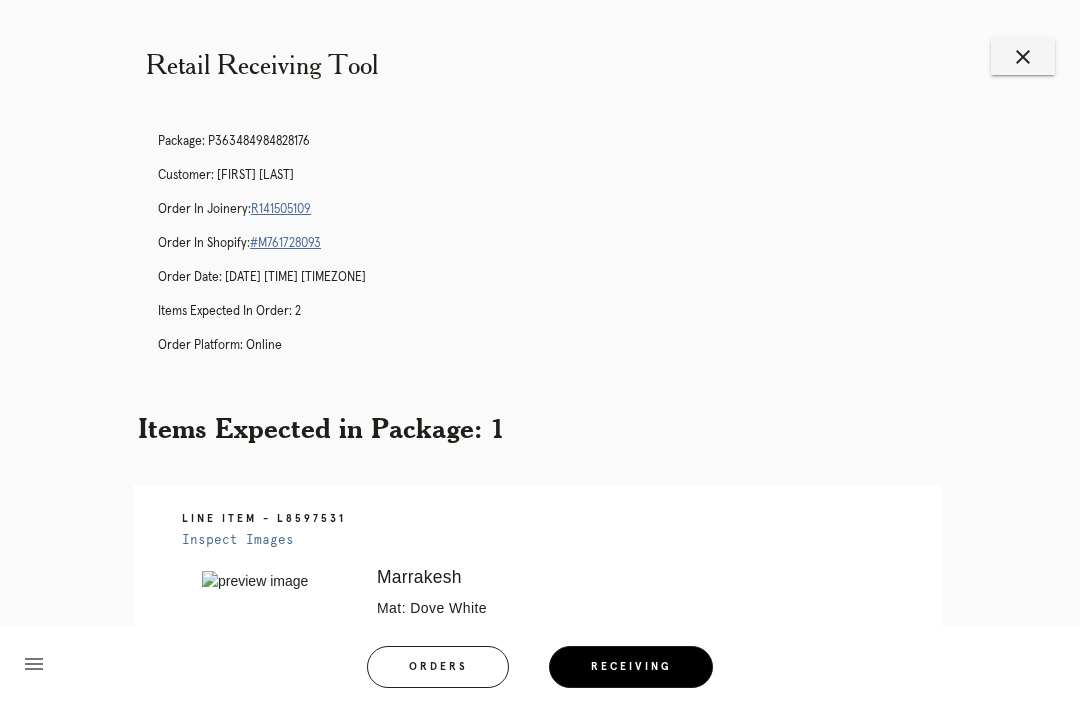 click on "close" at bounding box center [1023, 57] 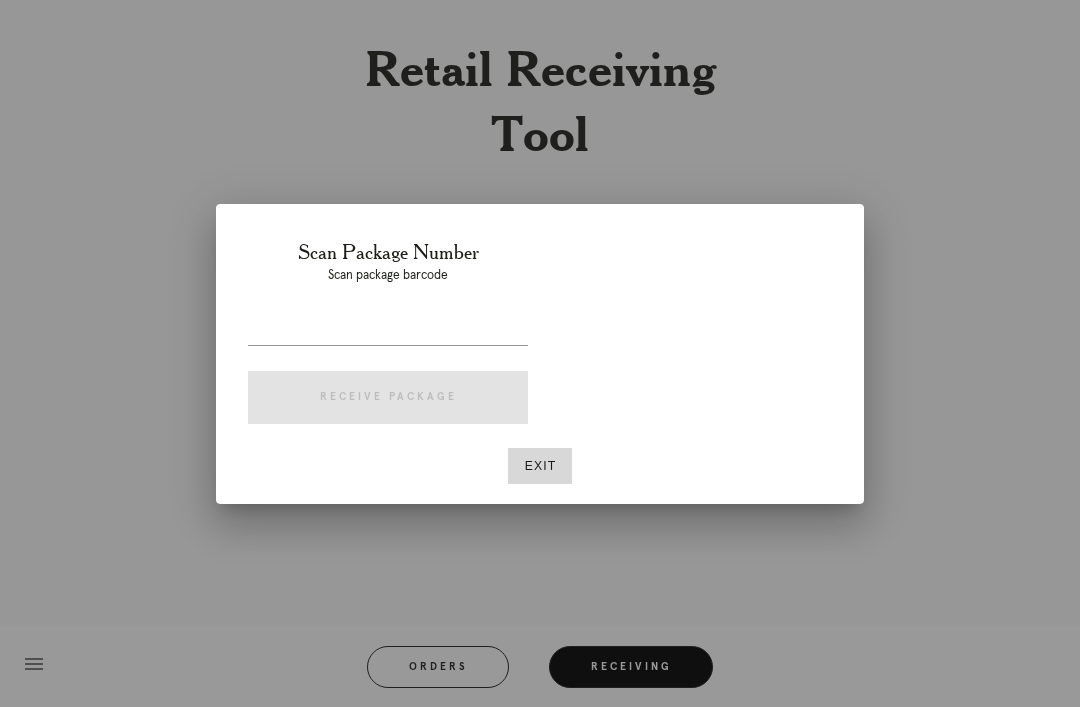 scroll, scrollTop: 0, scrollLeft: 0, axis: both 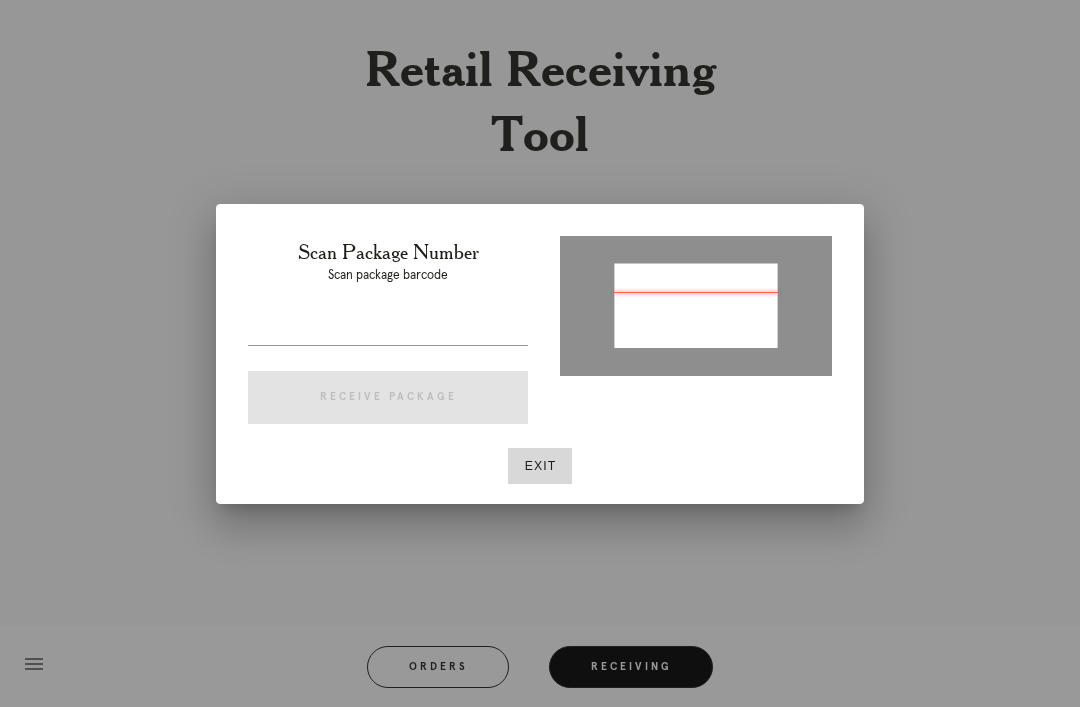 type on "P486522295424468" 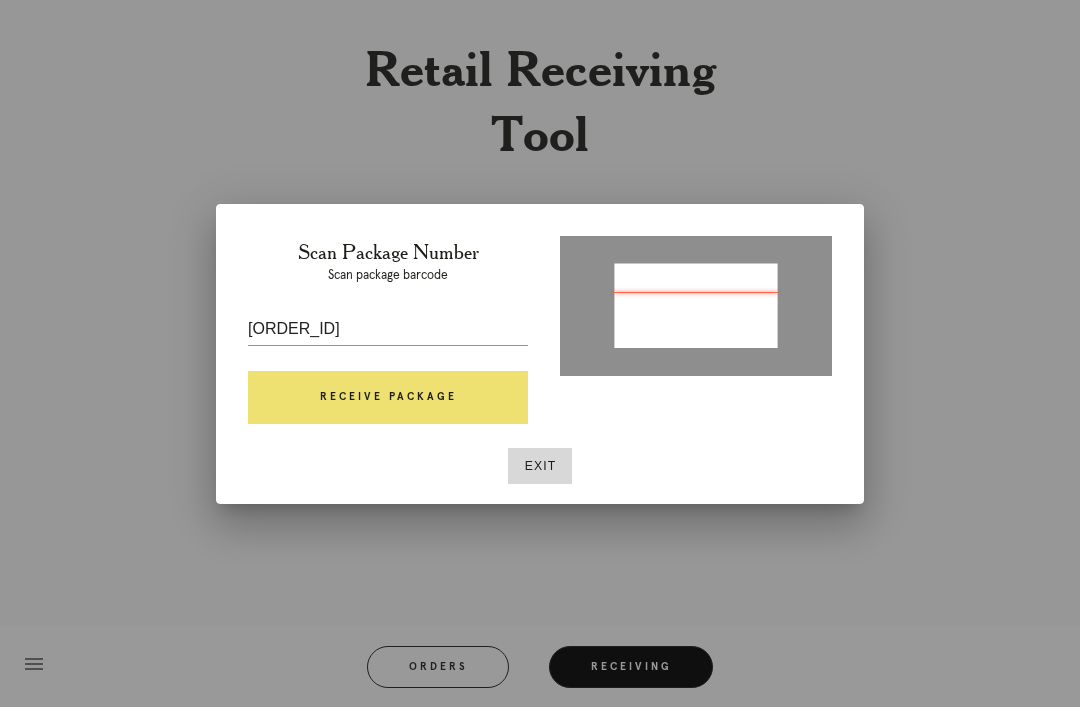 click on "Receive Package" at bounding box center (388, 398) 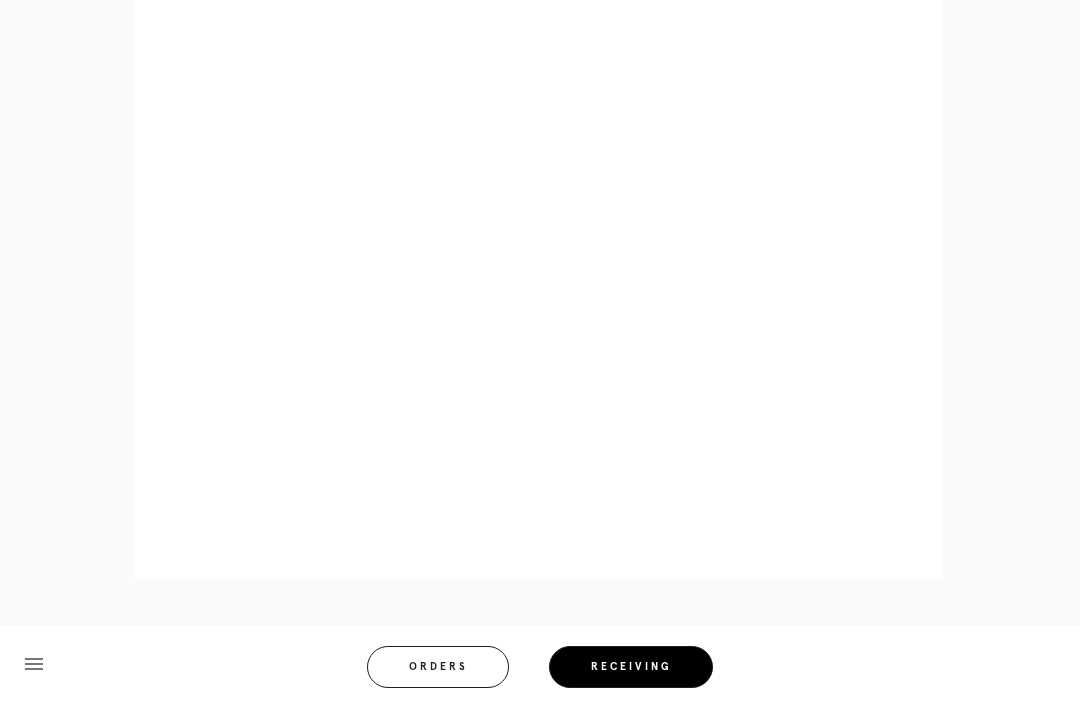 scroll, scrollTop: 858, scrollLeft: 0, axis: vertical 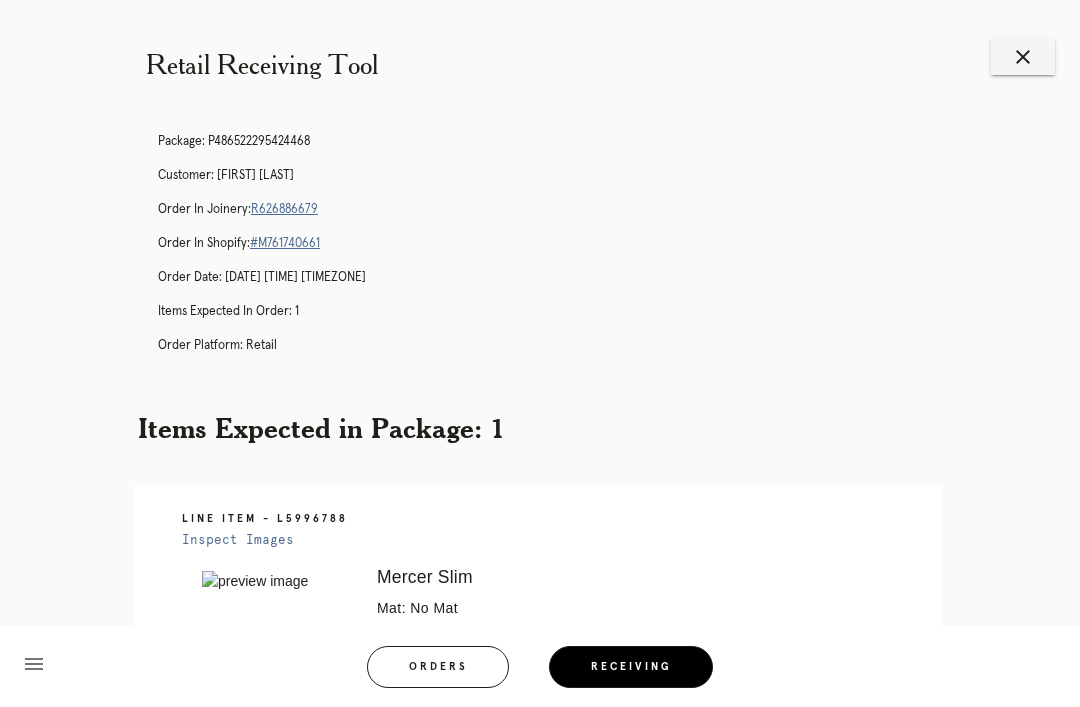 click on "close" at bounding box center [1023, 57] 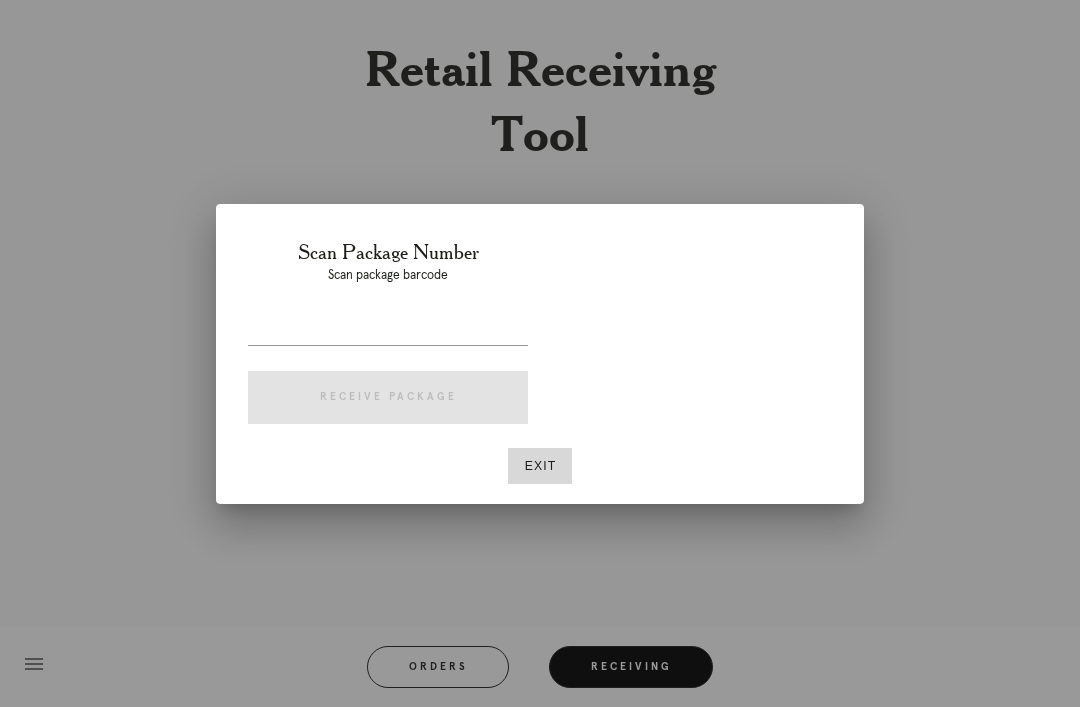 scroll, scrollTop: 0, scrollLeft: 0, axis: both 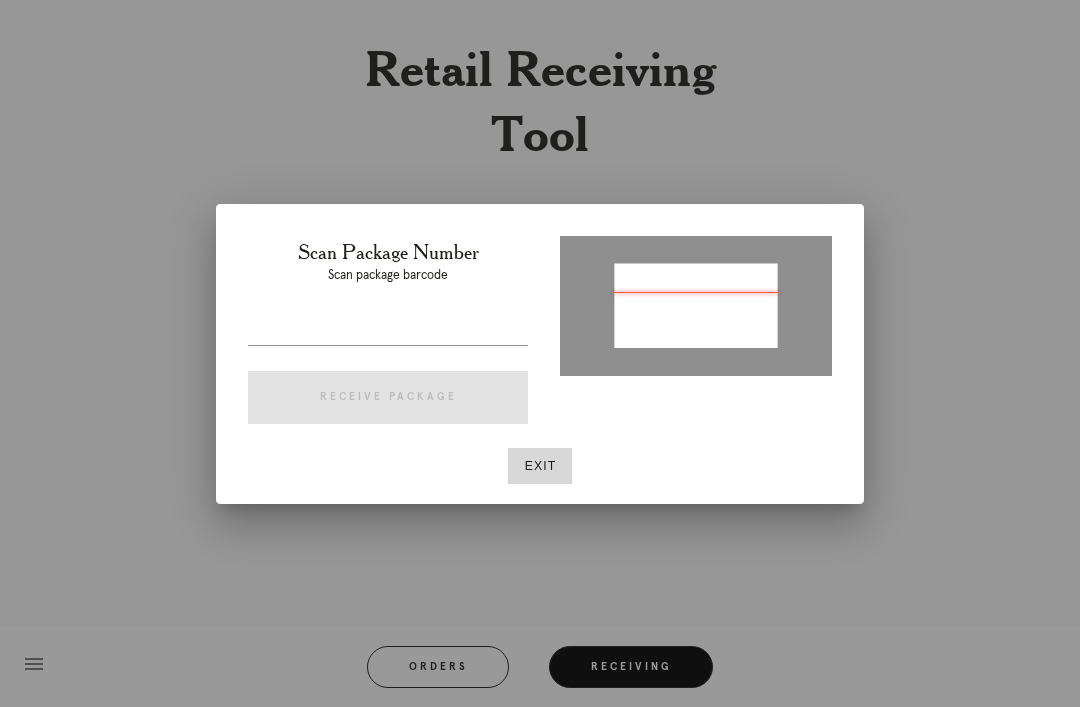 type on "P625520068120850" 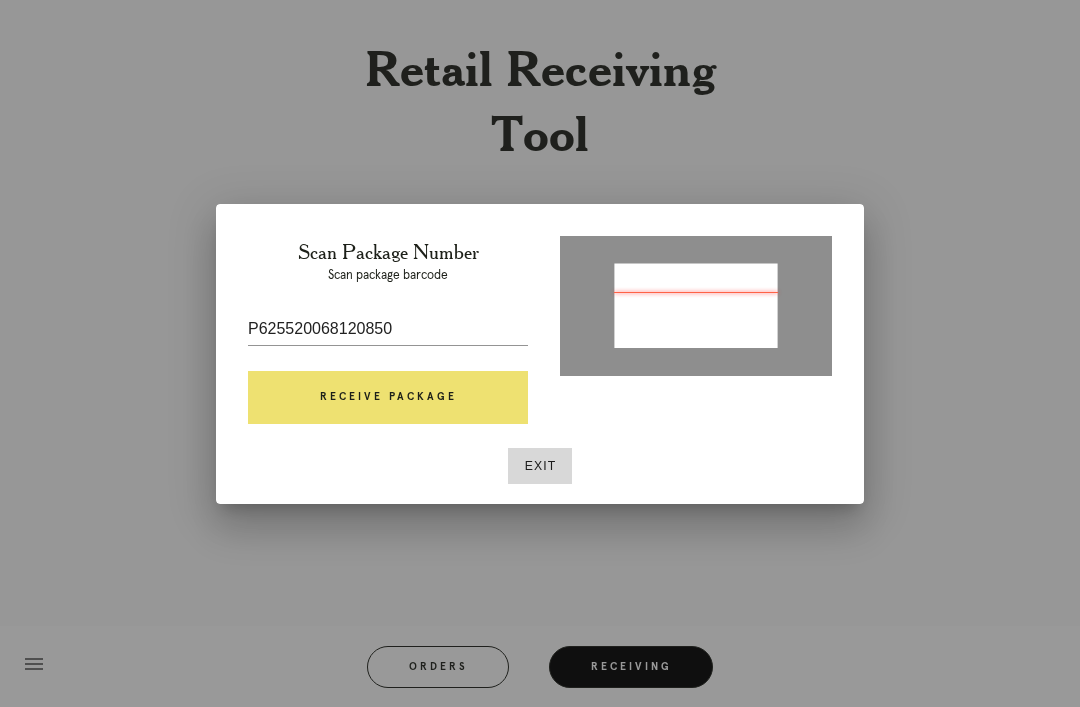 click on "Receive Package" at bounding box center (388, 398) 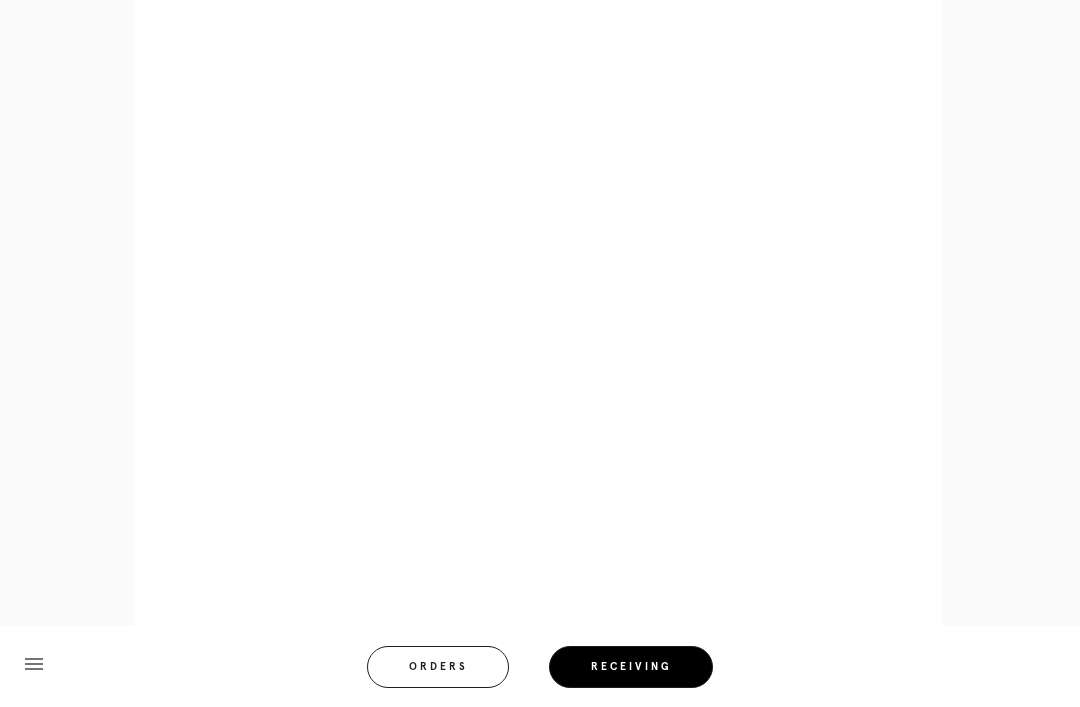 scroll, scrollTop: 962, scrollLeft: 0, axis: vertical 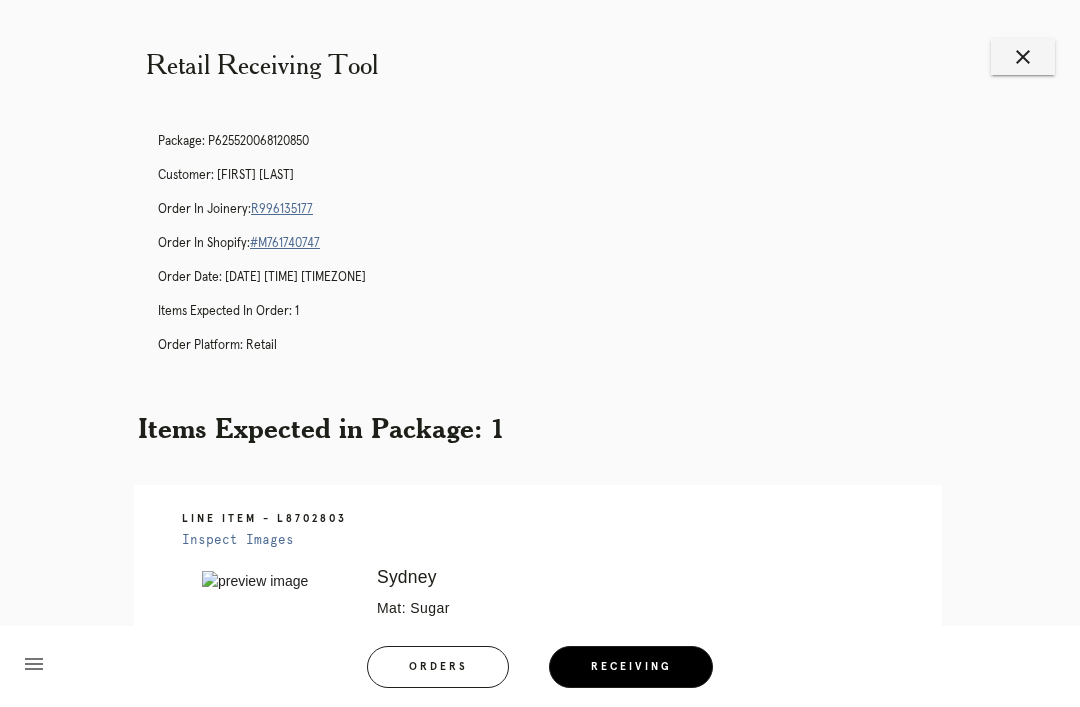 click on "close" at bounding box center [1023, 57] 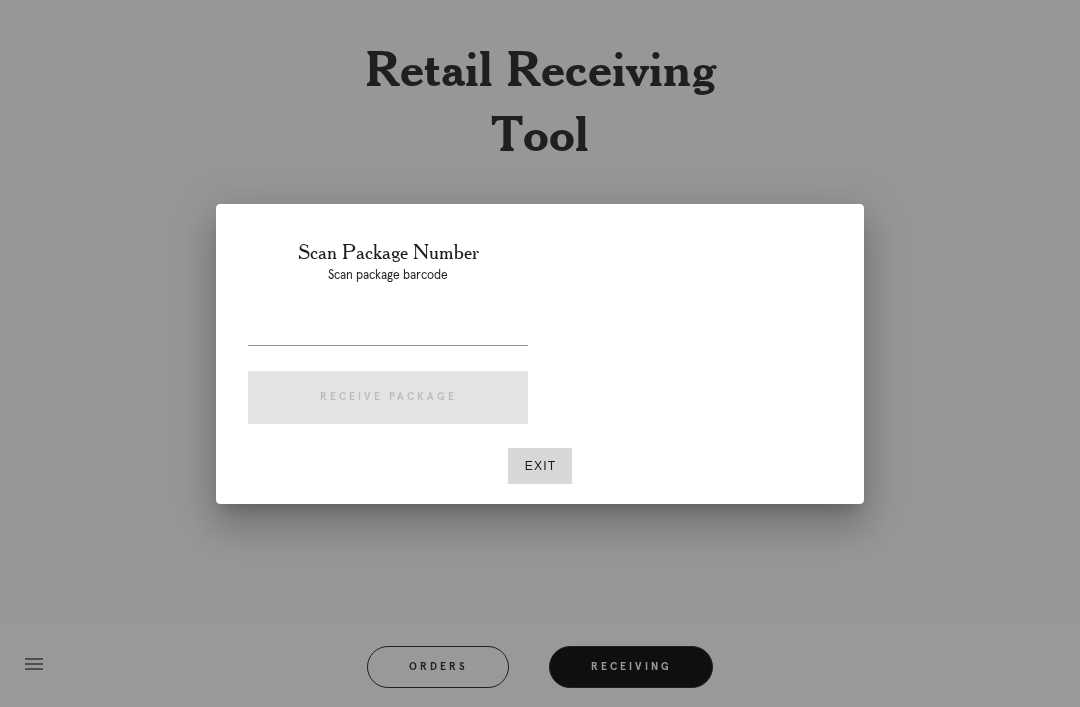 scroll, scrollTop: 0, scrollLeft: 0, axis: both 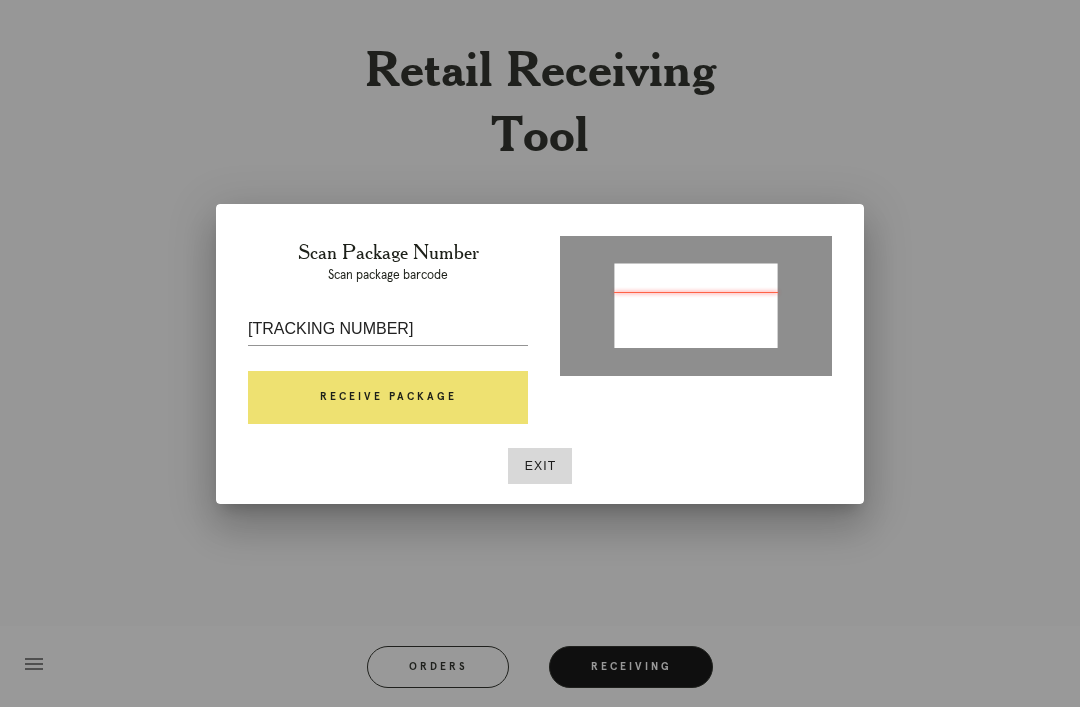 type on "[CREDIT CARD]" 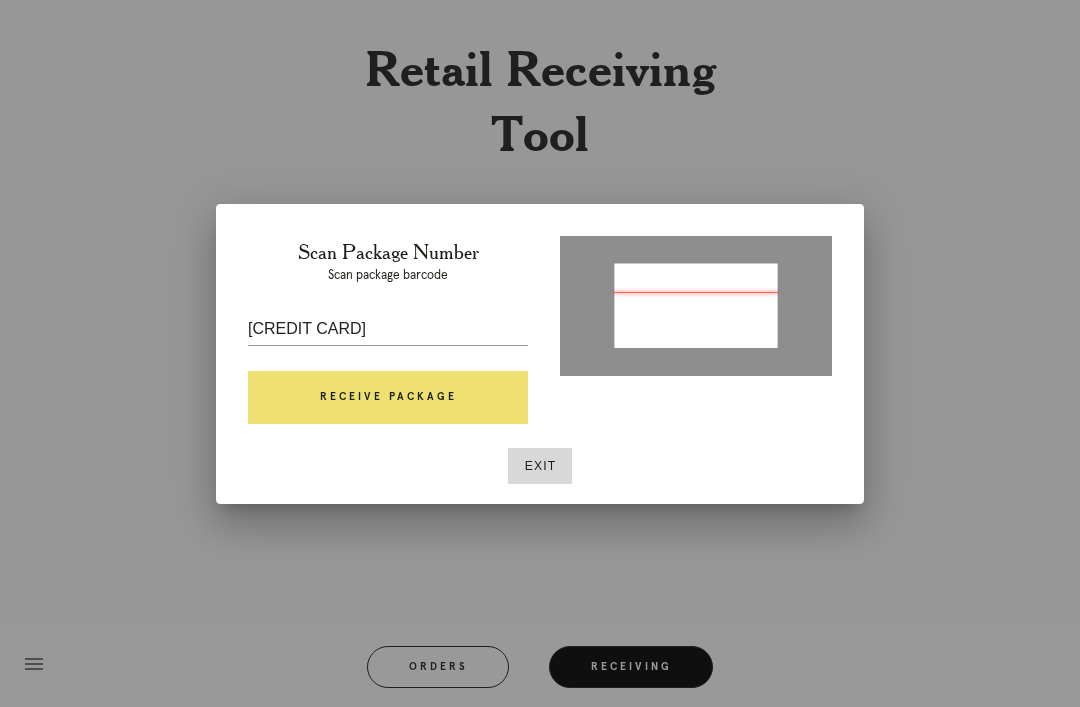 click on "Receive Package" at bounding box center (388, 398) 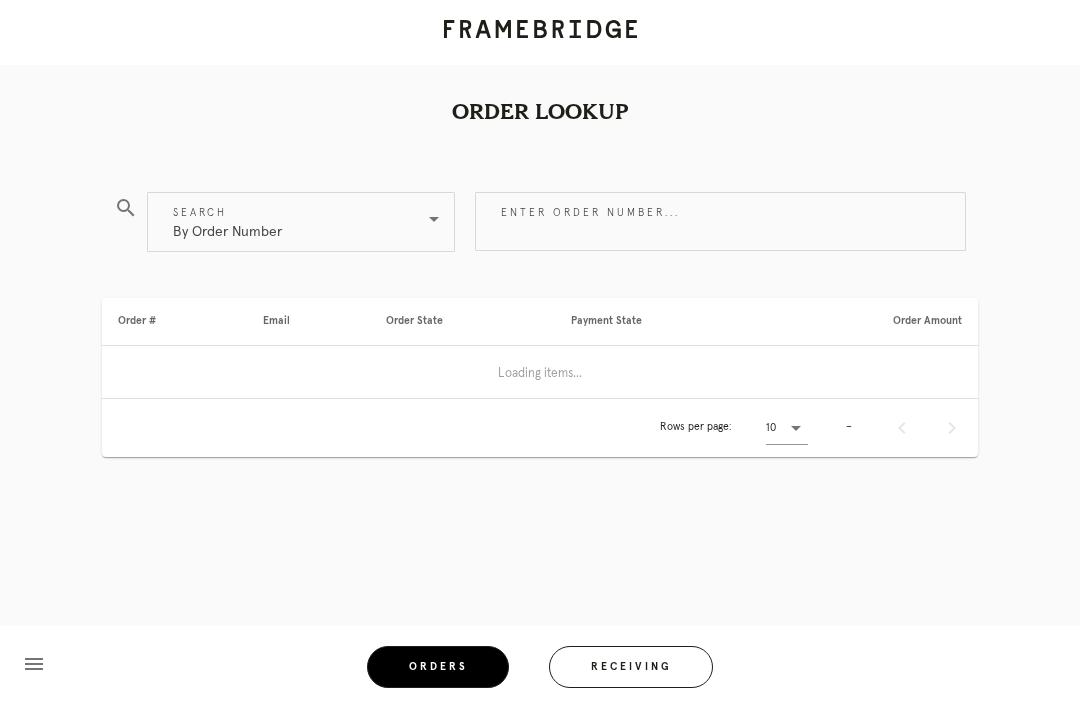 scroll, scrollTop: 0, scrollLeft: 0, axis: both 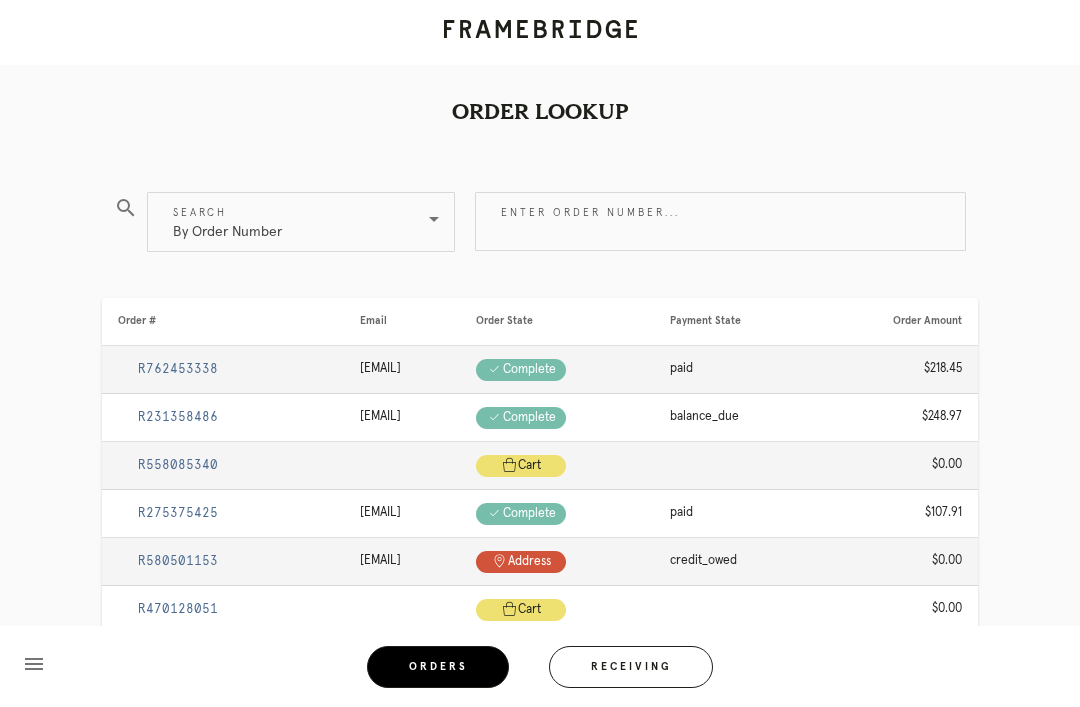 click on "Receiving" at bounding box center [631, 667] 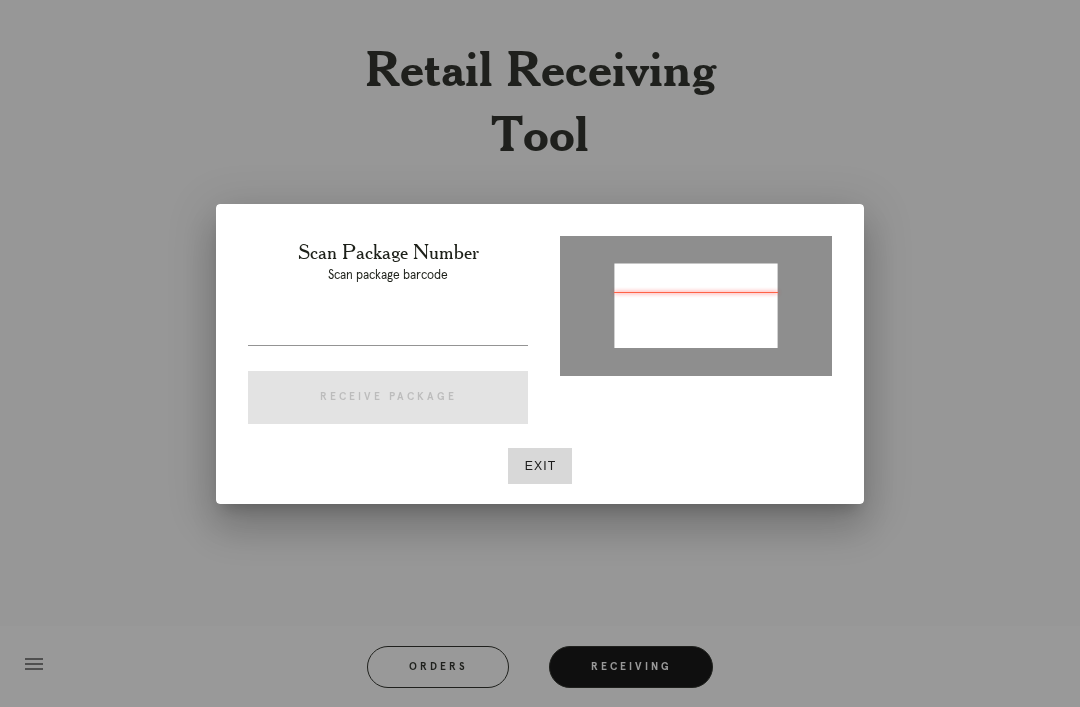 type on "1ZE3628K0312017355" 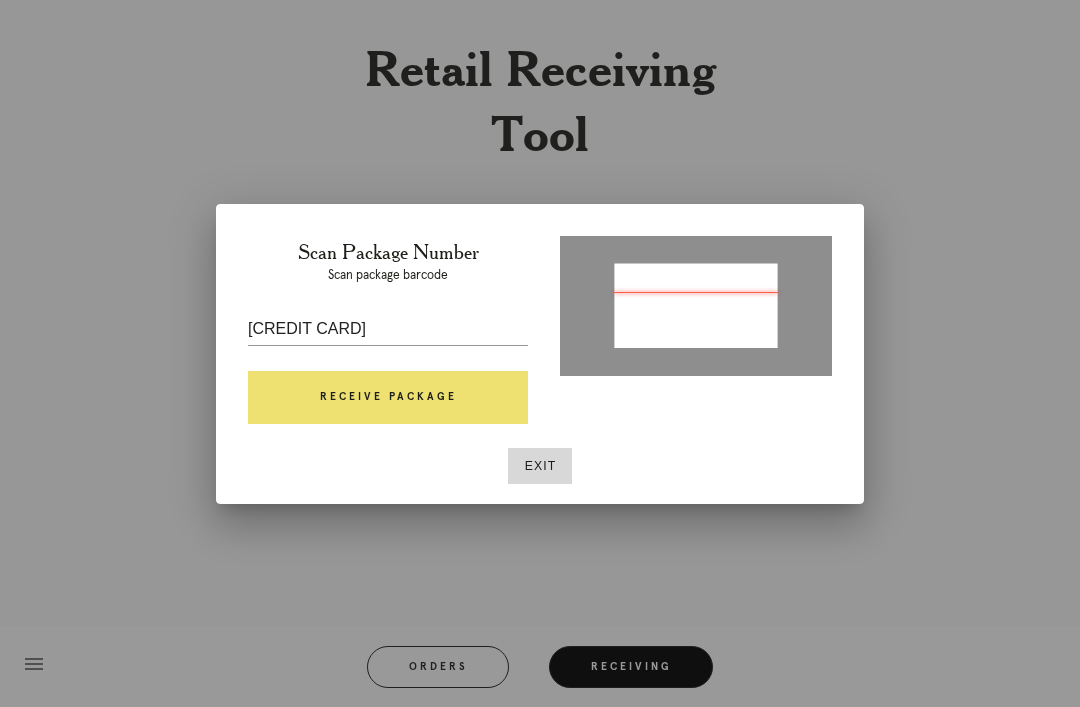click on "Receive Package" at bounding box center (388, 398) 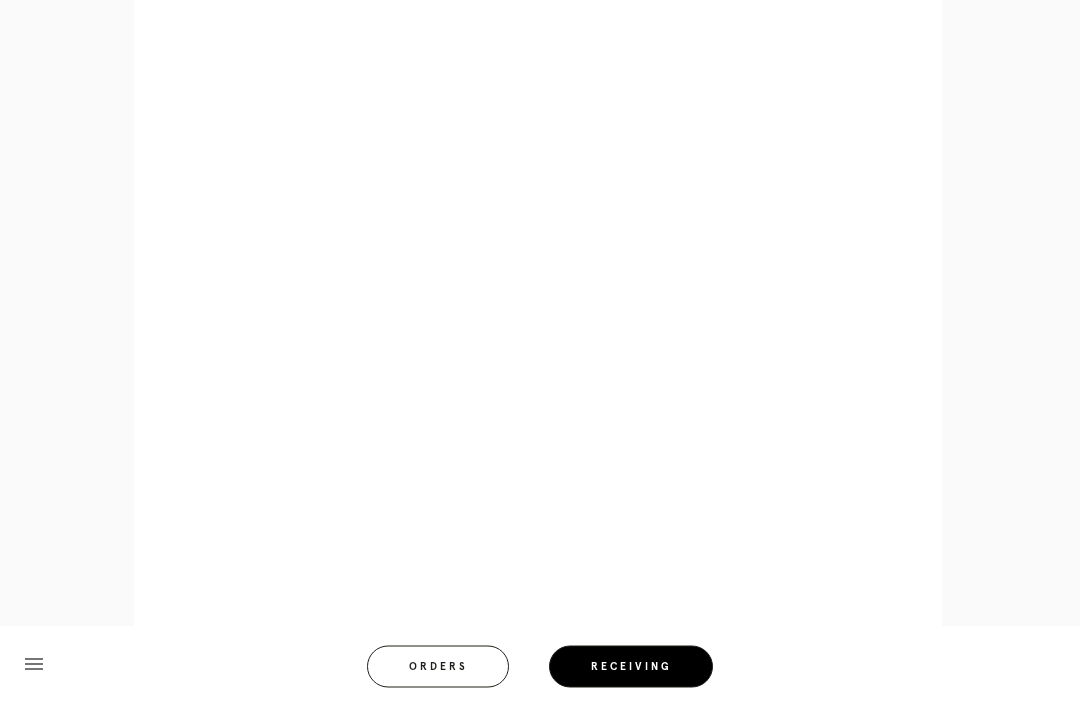 scroll, scrollTop: 922, scrollLeft: 0, axis: vertical 